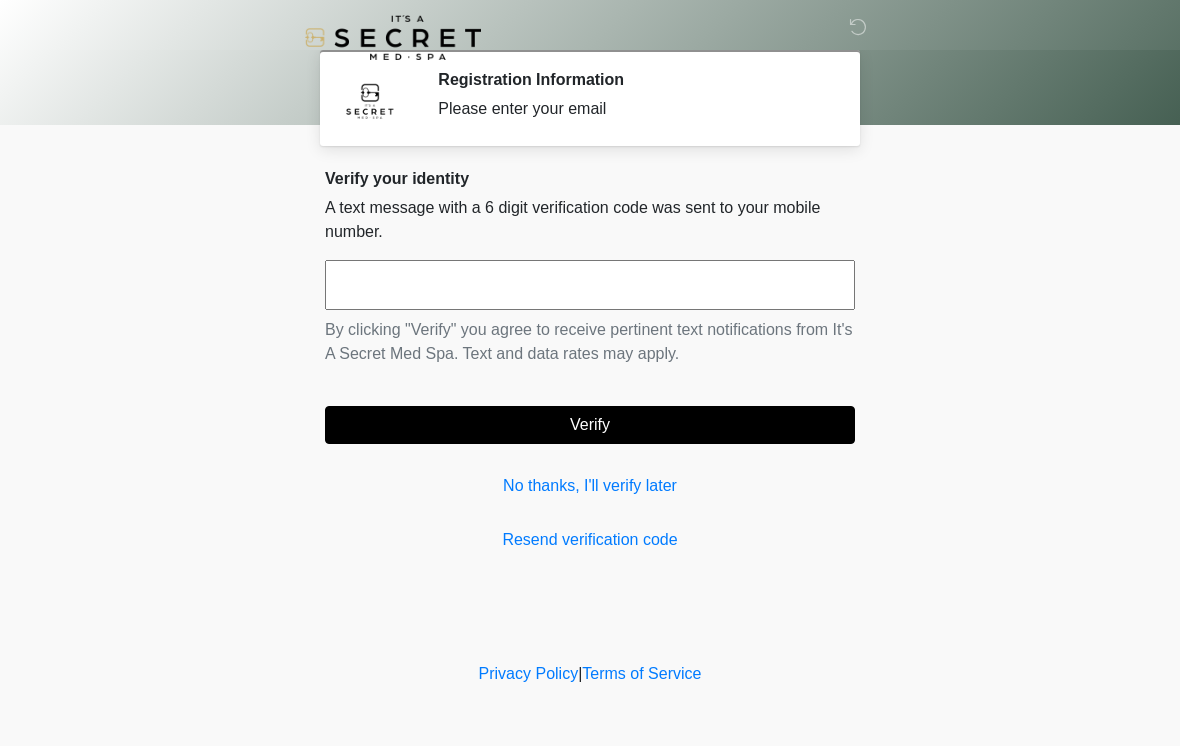 scroll, scrollTop: 0, scrollLeft: 0, axis: both 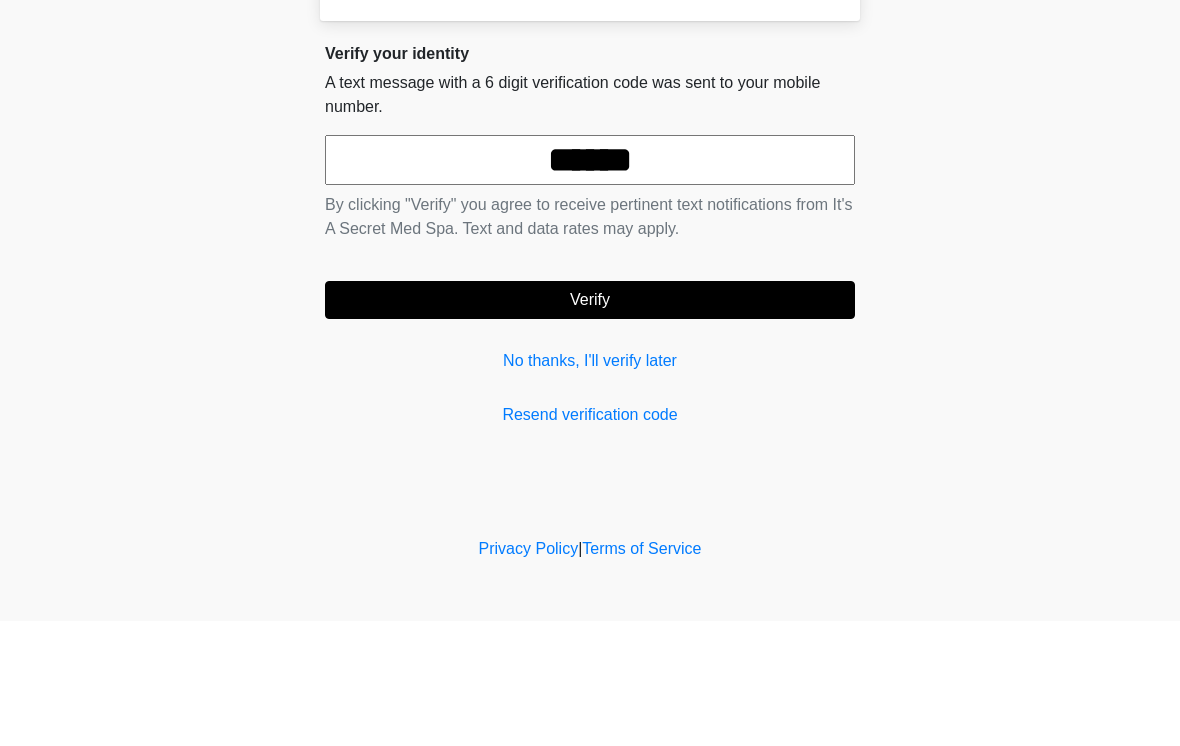 type on "******" 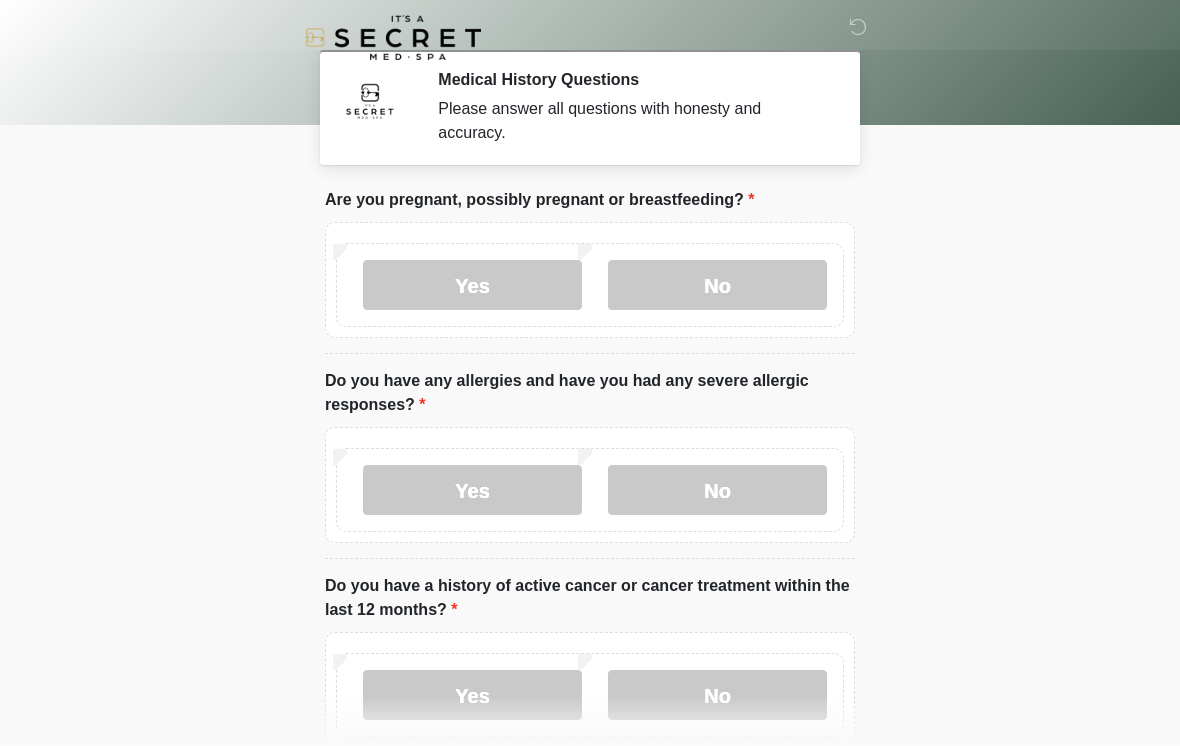 click on "No" at bounding box center (717, 285) 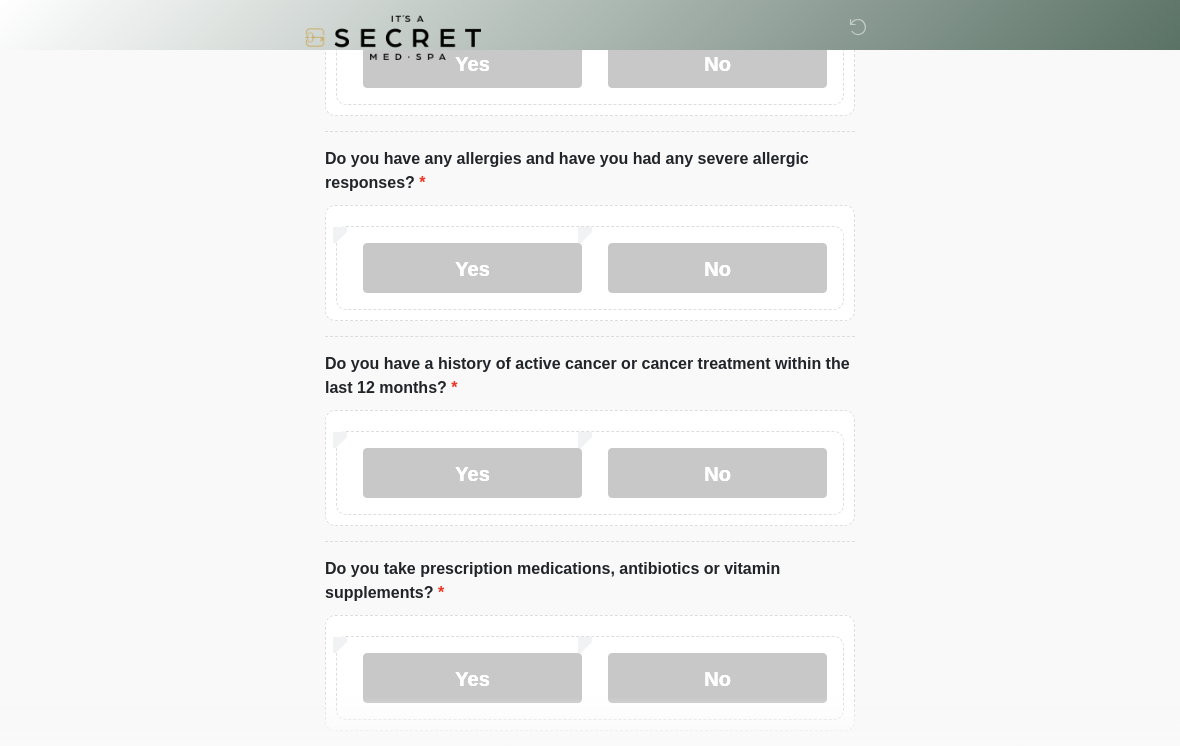 click on "No" at bounding box center [717, 473] 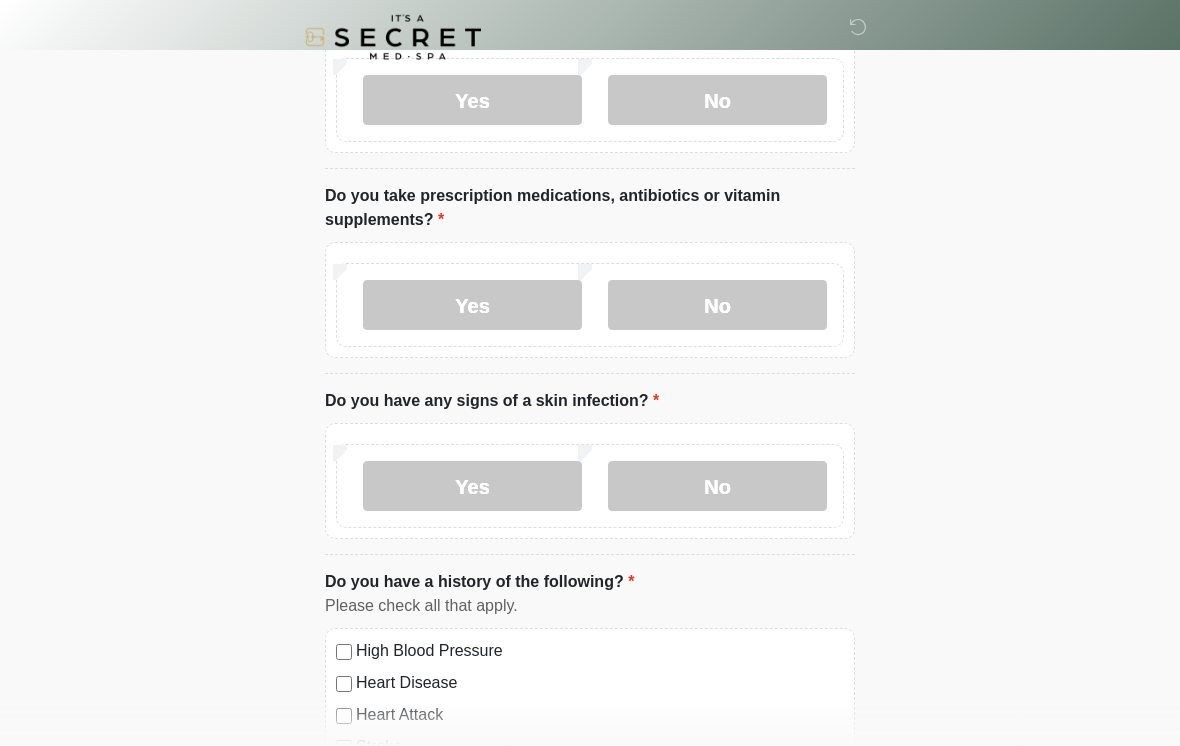 click on "Yes" at bounding box center [472, 306] 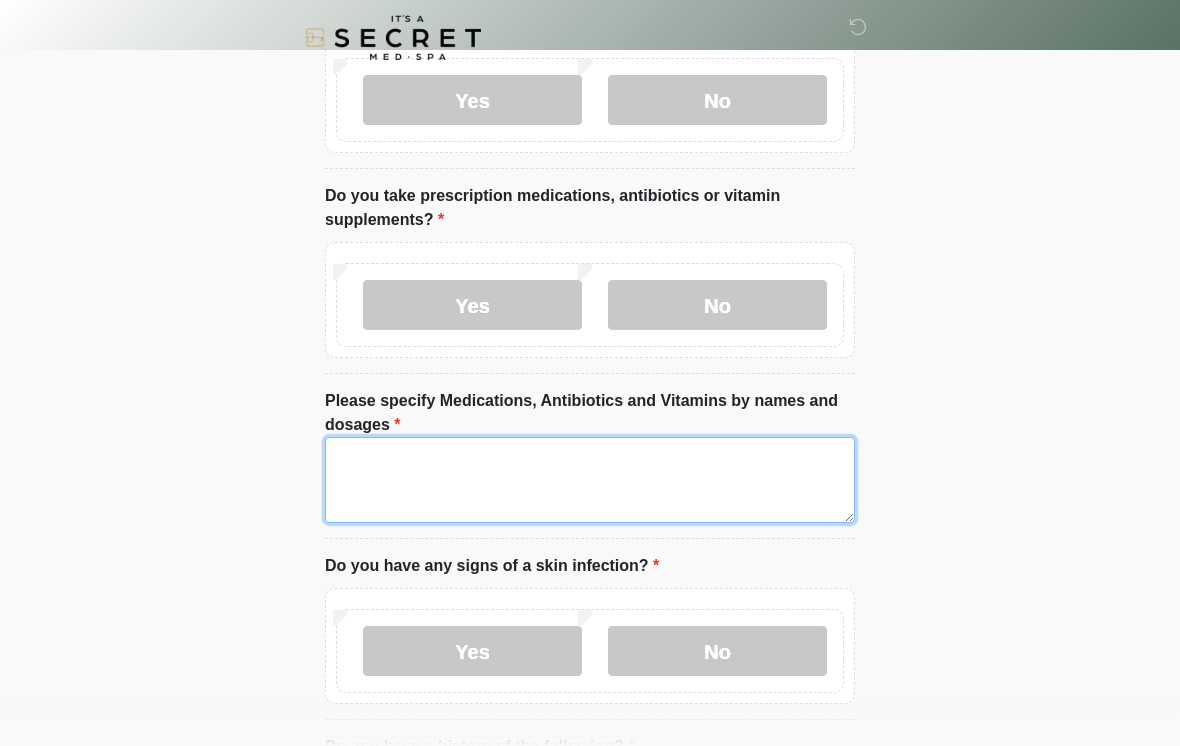 click on "Please specify Medications, Antibiotics and Vitamins by names and dosages" at bounding box center (590, 480) 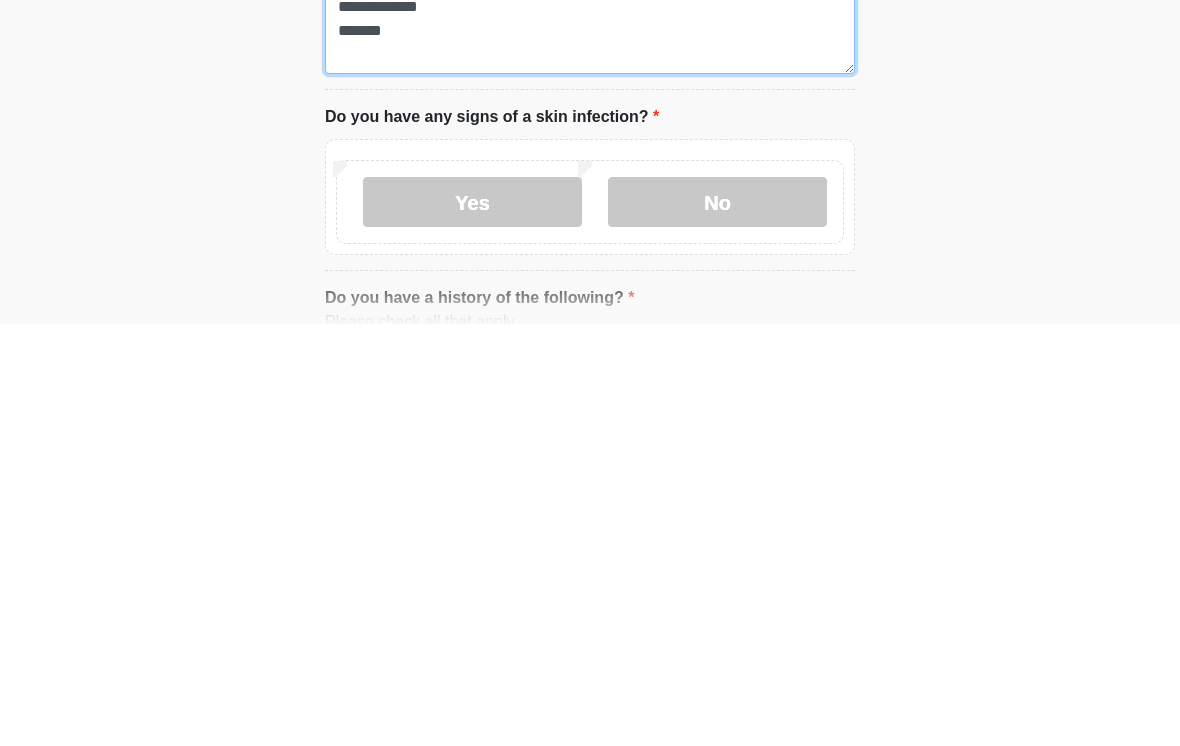 scroll, scrollTop: 625, scrollLeft: 0, axis: vertical 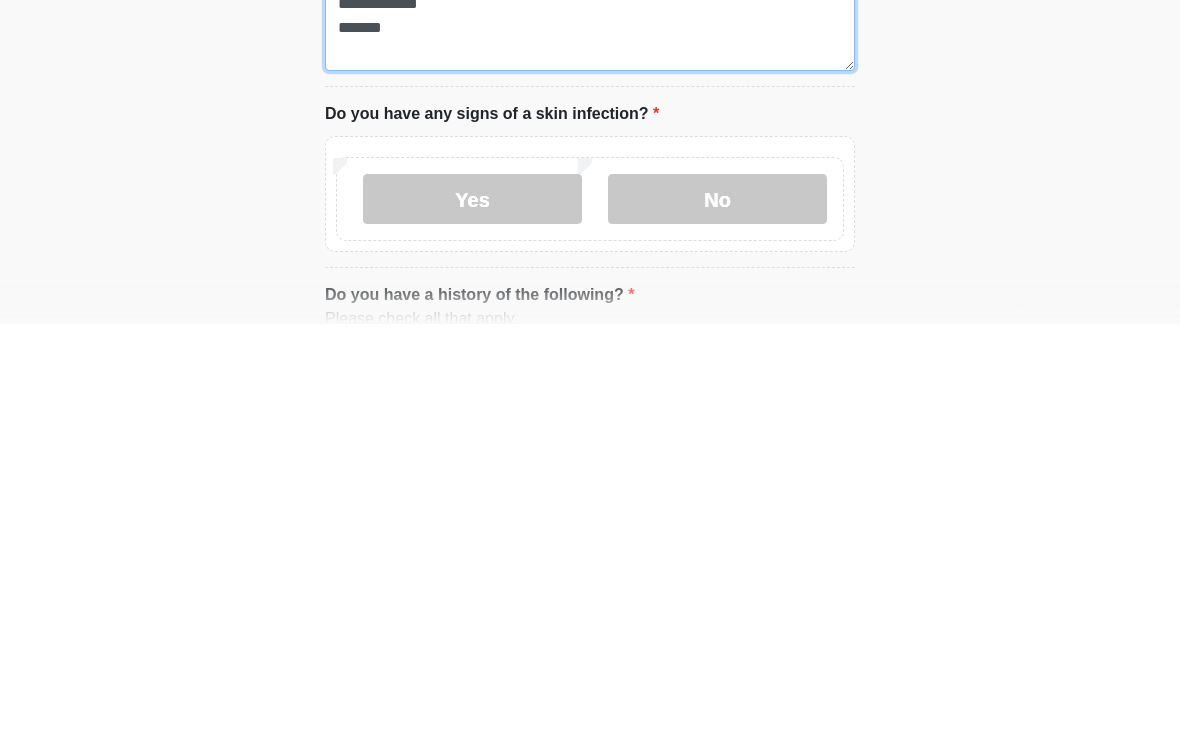 type on "[REDACTED]" 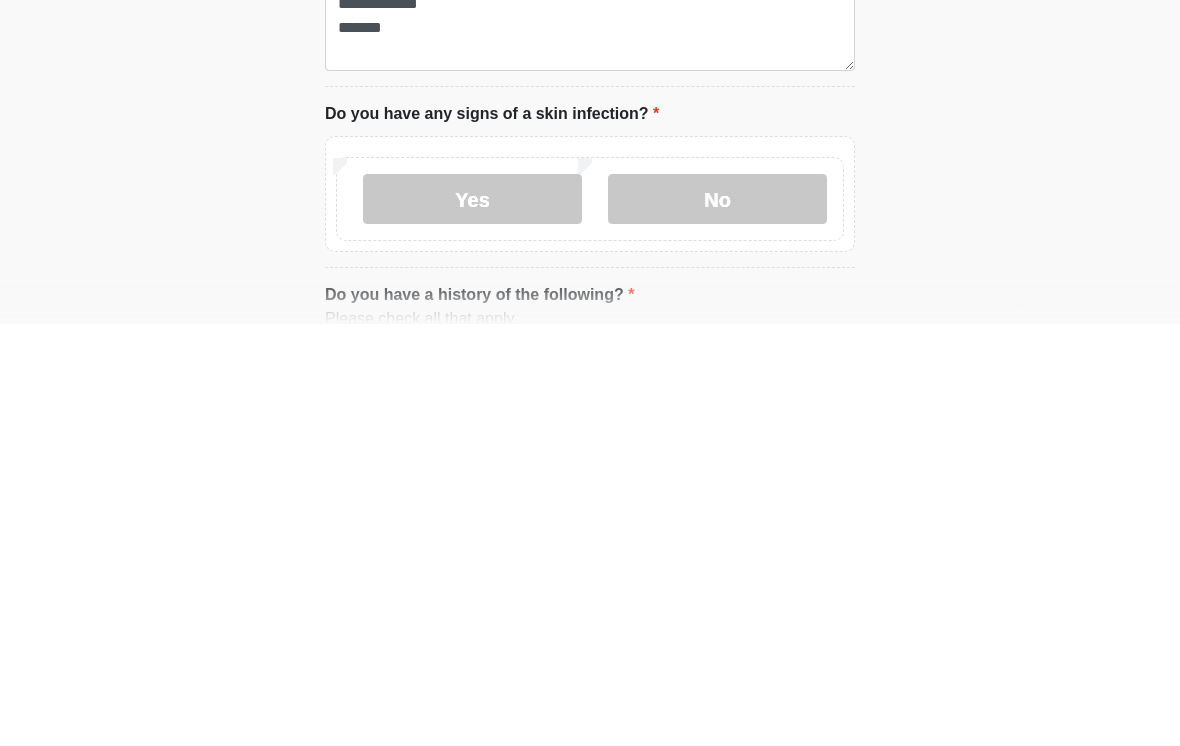 click on "No" at bounding box center [717, 621] 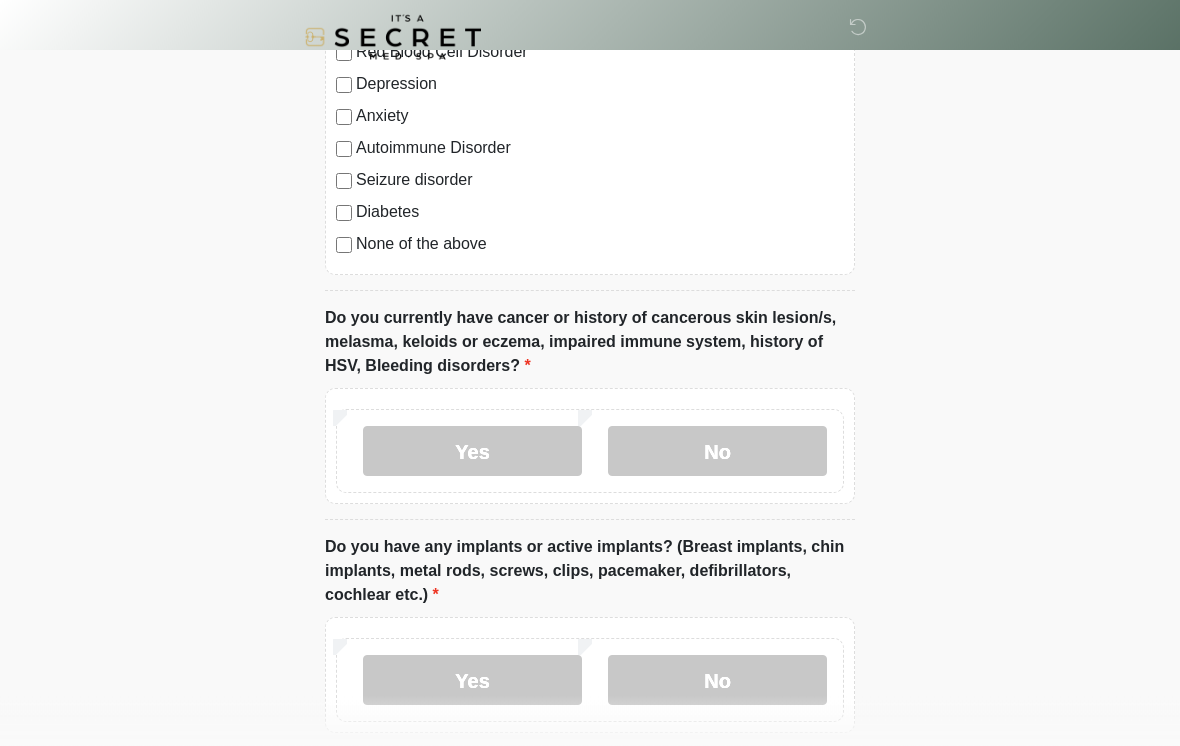 scroll, scrollTop: 1519, scrollLeft: 0, axis: vertical 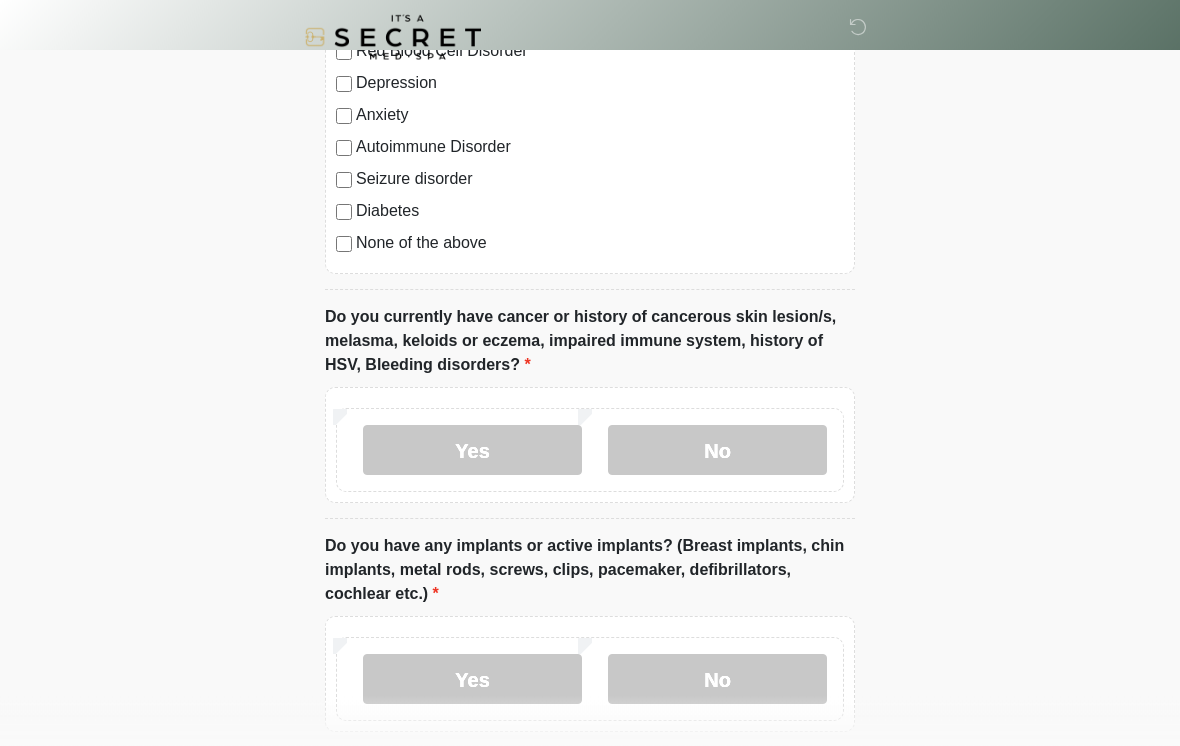 click on "No" at bounding box center (717, 451) 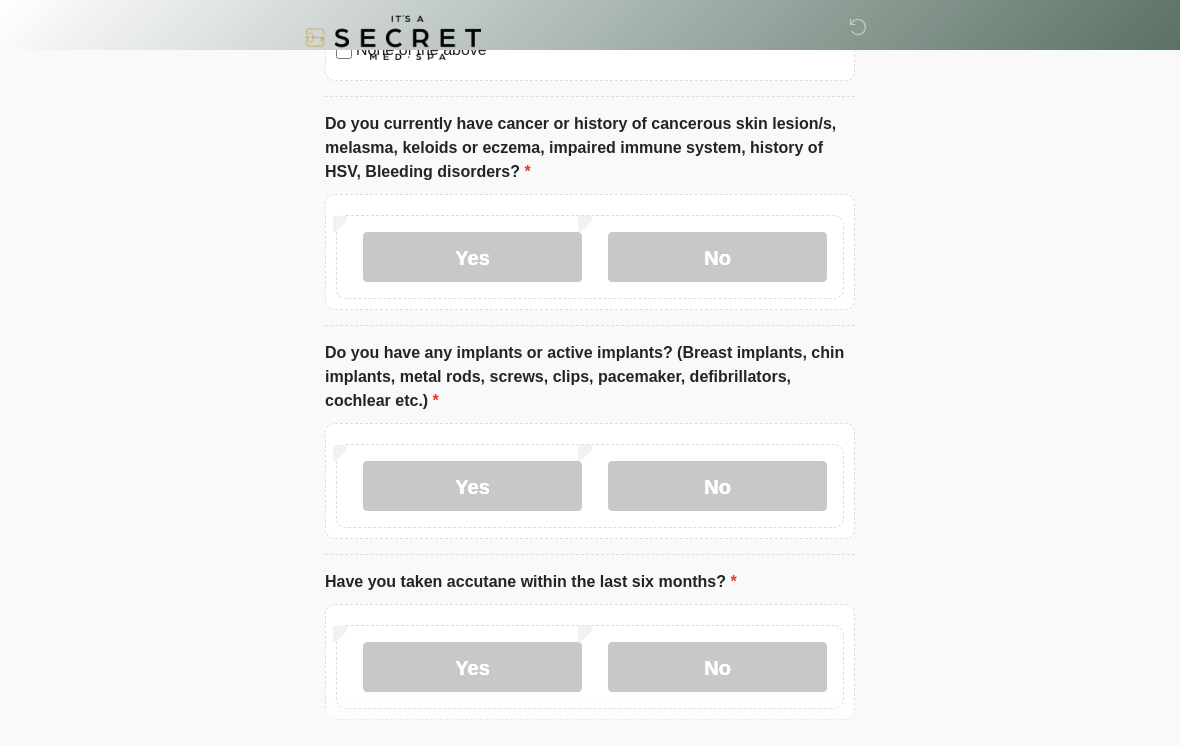 scroll, scrollTop: 1717, scrollLeft: 0, axis: vertical 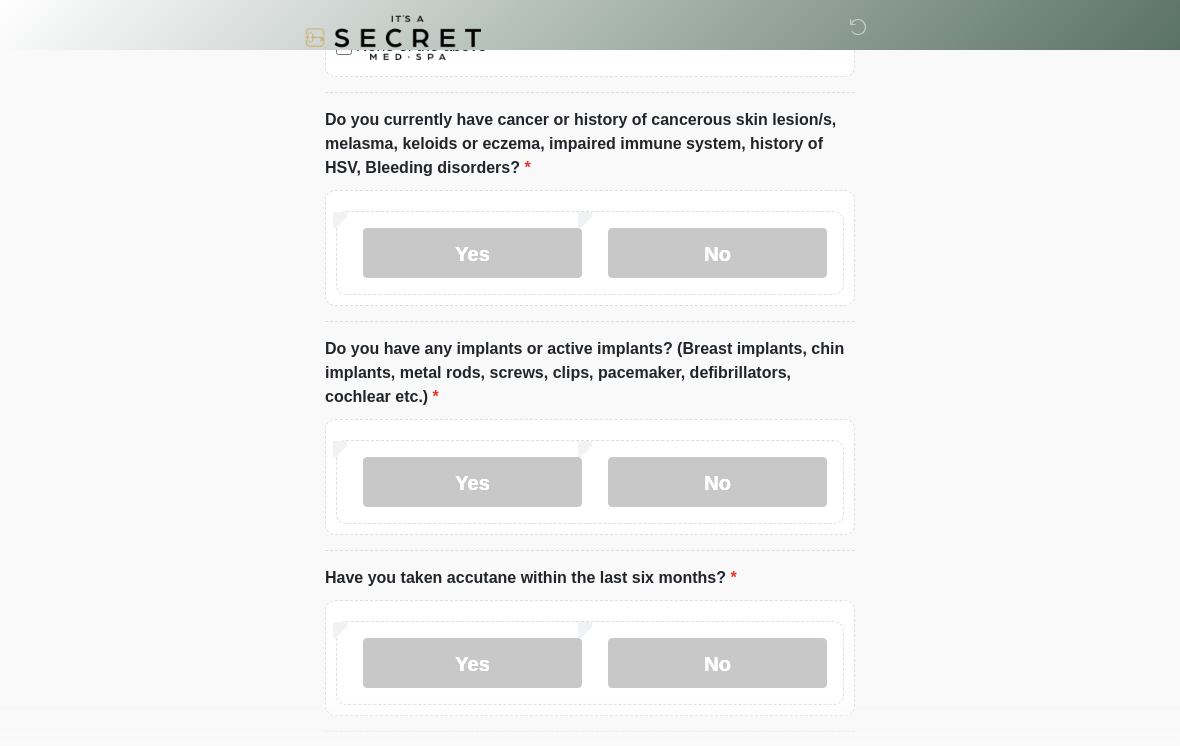 click on "Yes" at bounding box center (472, 482) 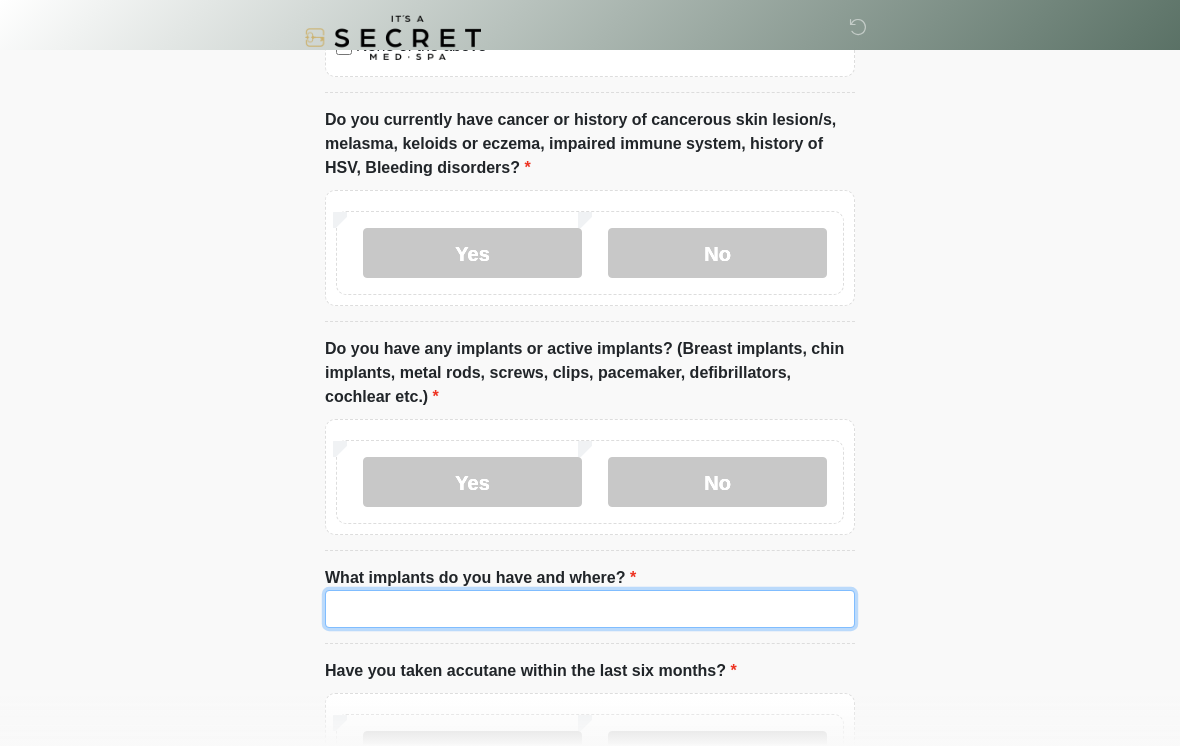 click on "What implants do you have and where?" at bounding box center [590, 609] 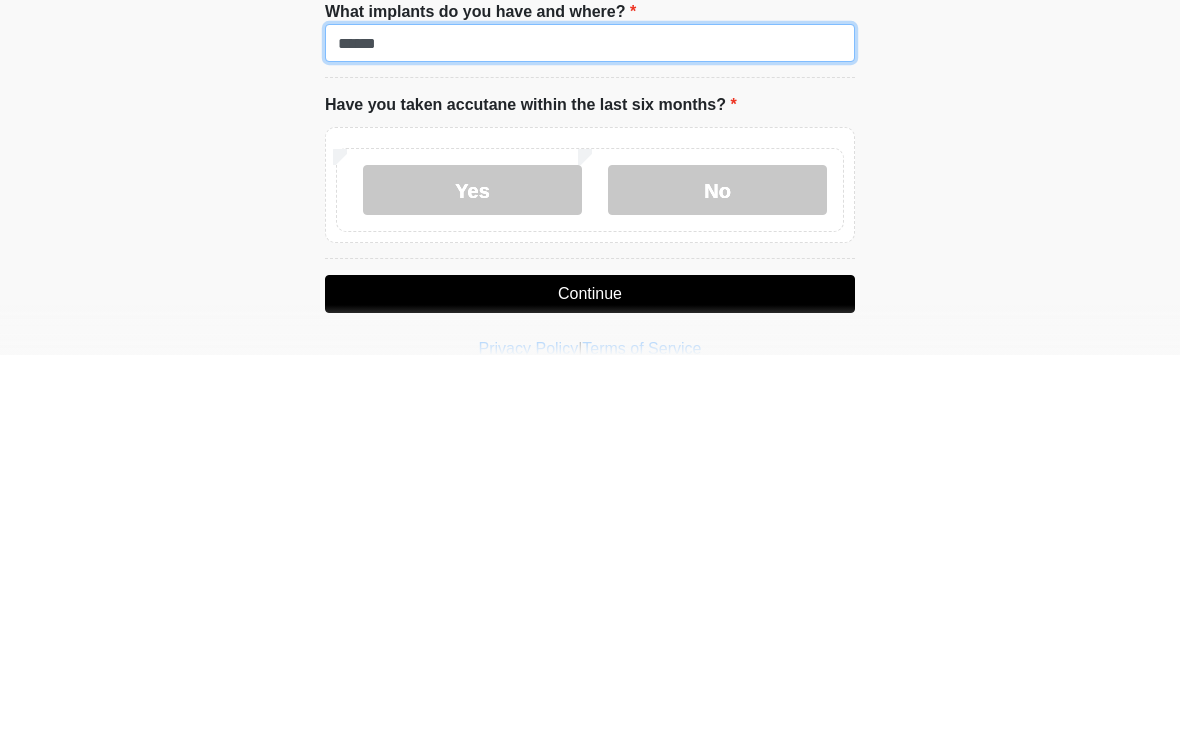 type on "******" 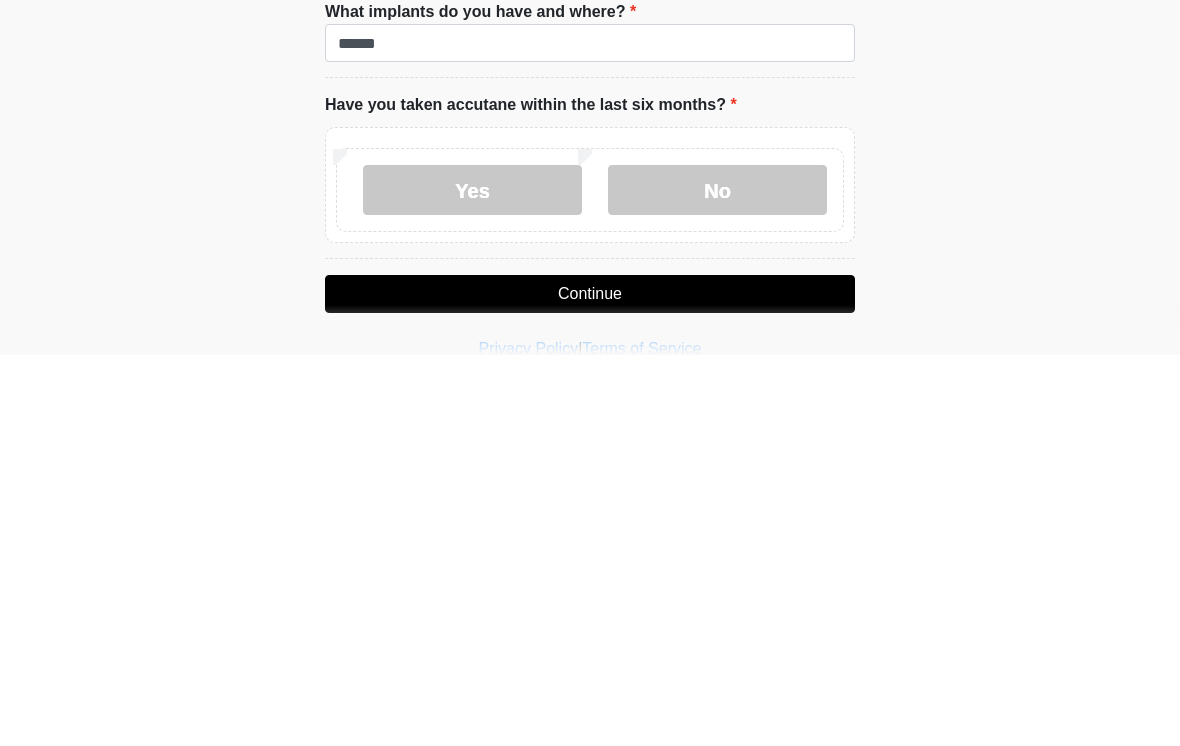 click on "No" at bounding box center [717, 581] 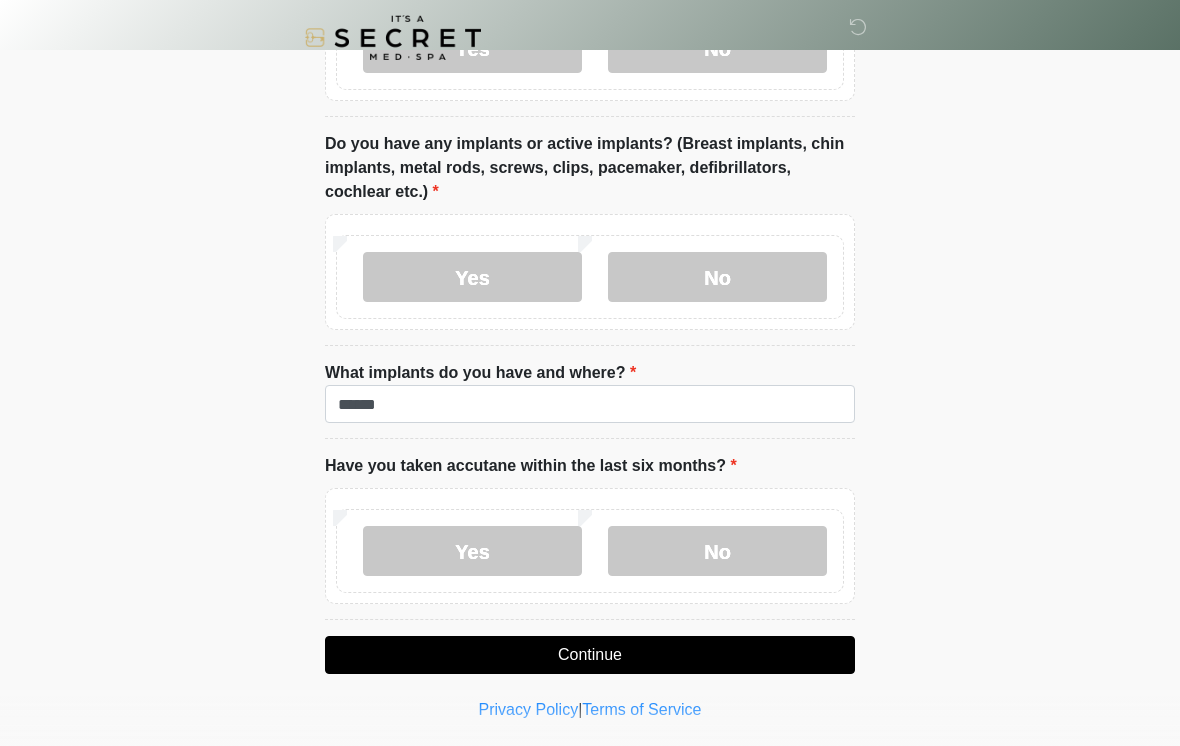 click on "Continue" at bounding box center [590, 655] 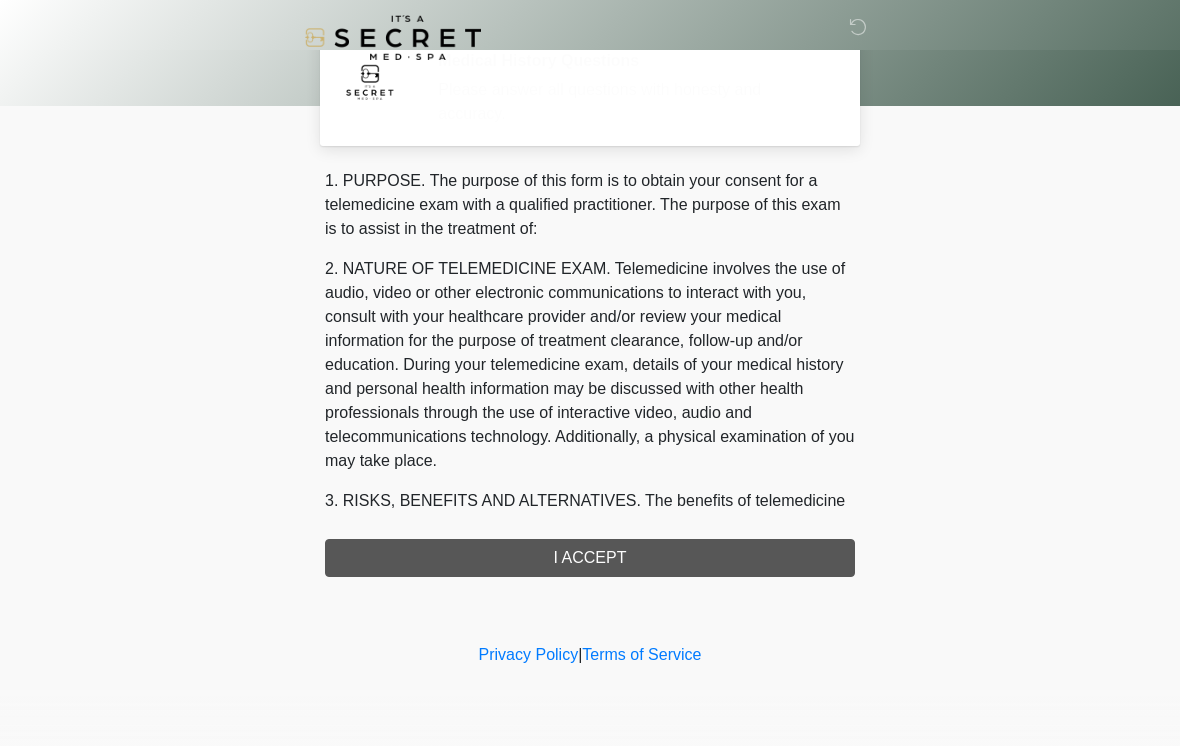 scroll, scrollTop: 0, scrollLeft: 0, axis: both 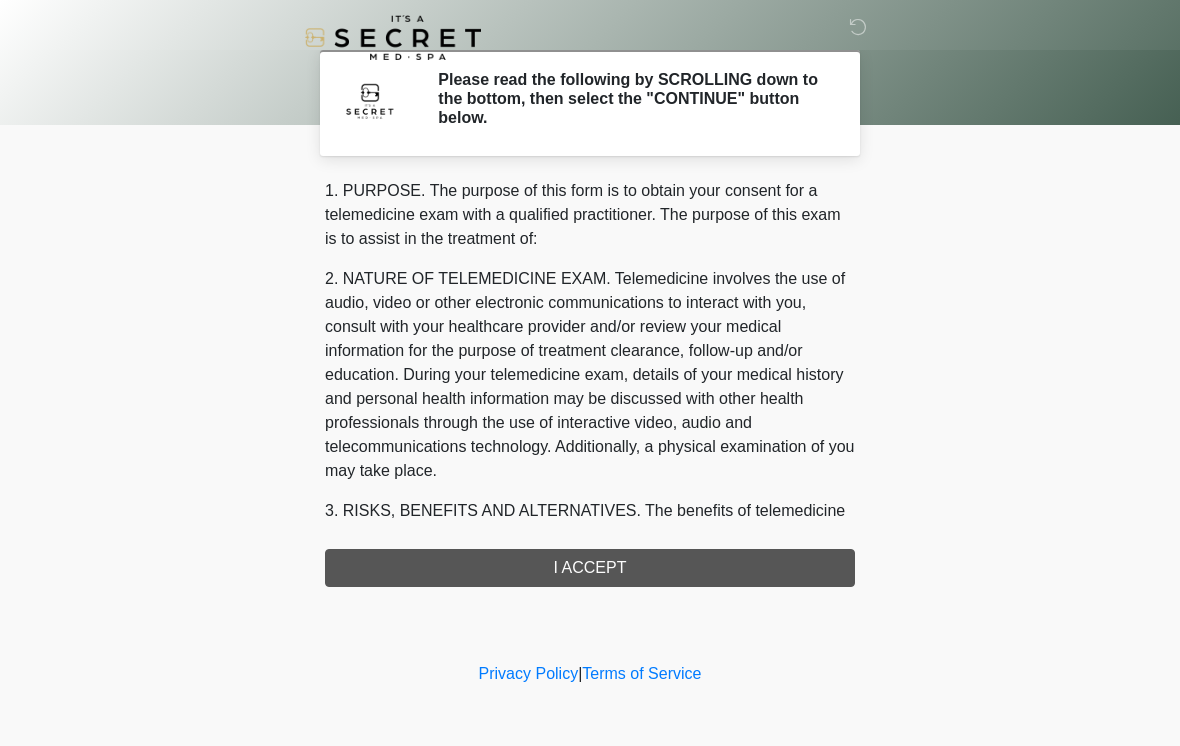 click on "1. PURPOSE. The purpose of this form is to obtain your consent for a telemedicine exam with a qualified practitioner. The purpose of this exam is to assist in the treatment of:  2. NATURE OF TELEMEDICINE EXAM. Telemedicine involves the use of audio, video or other electronic communications to interact with you, consult with your healthcare provider and/or review your medical information for the purpose of treatment clearance, follow-up and/or education. During your telemedicine exam, details of your medical history and personal health information may be discussed with other health professionals through the use of interactive video, audio and telecommunications technology. Additionally, a physical examination of you may take place. 4. HEALTHCARE INSTITUTION. It's A Secret Med Spa has medical and non-medical technical personnel who may participate in the telemedicine exam to aid in the audio/video link with the qualified practitioner.
I ACCEPT" at bounding box center (590, 383) 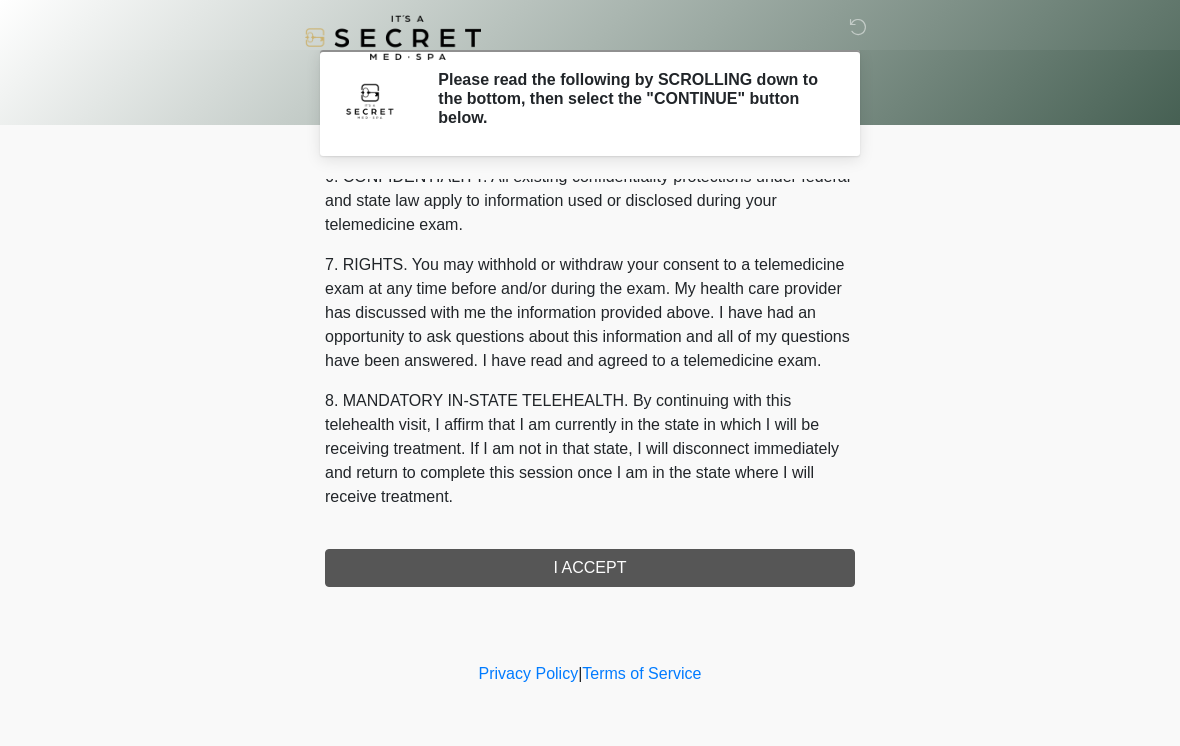 scroll, scrollTop: 814, scrollLeft: 0, axis: vertical 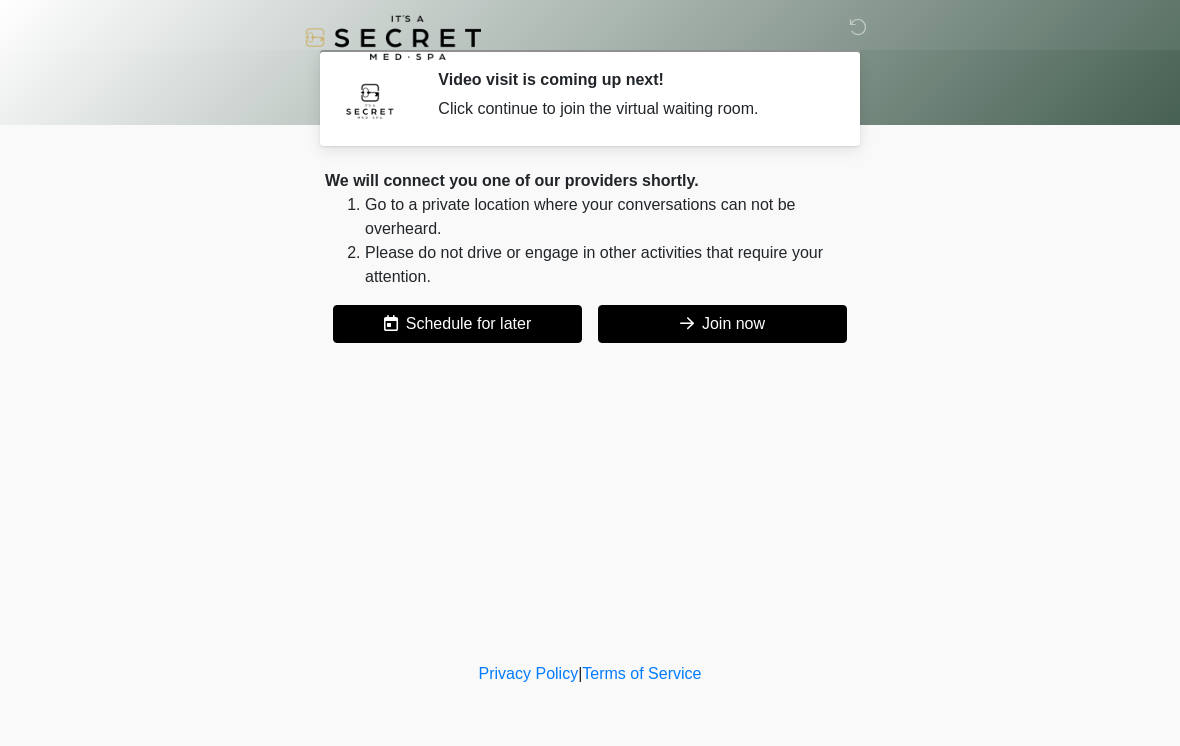 click on "Join now" at bounding box center [722, 324] 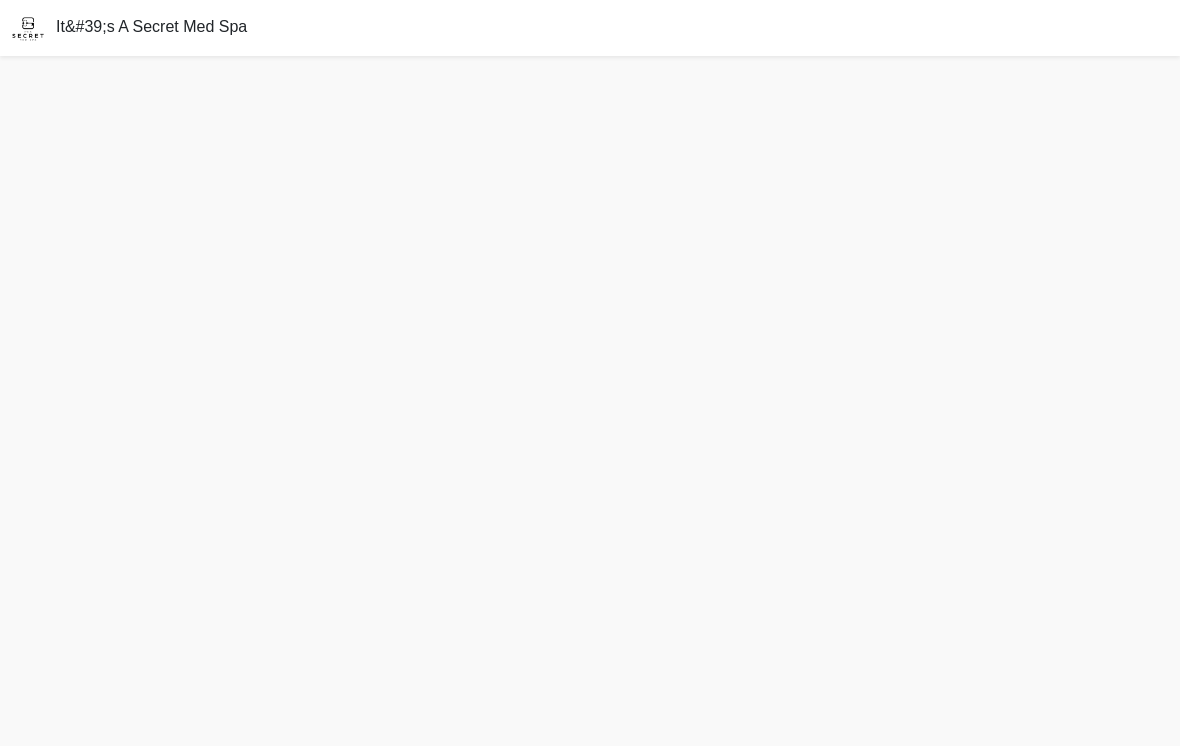 scroll, scrollTop: 0, scrollLeft: 0, axis: both 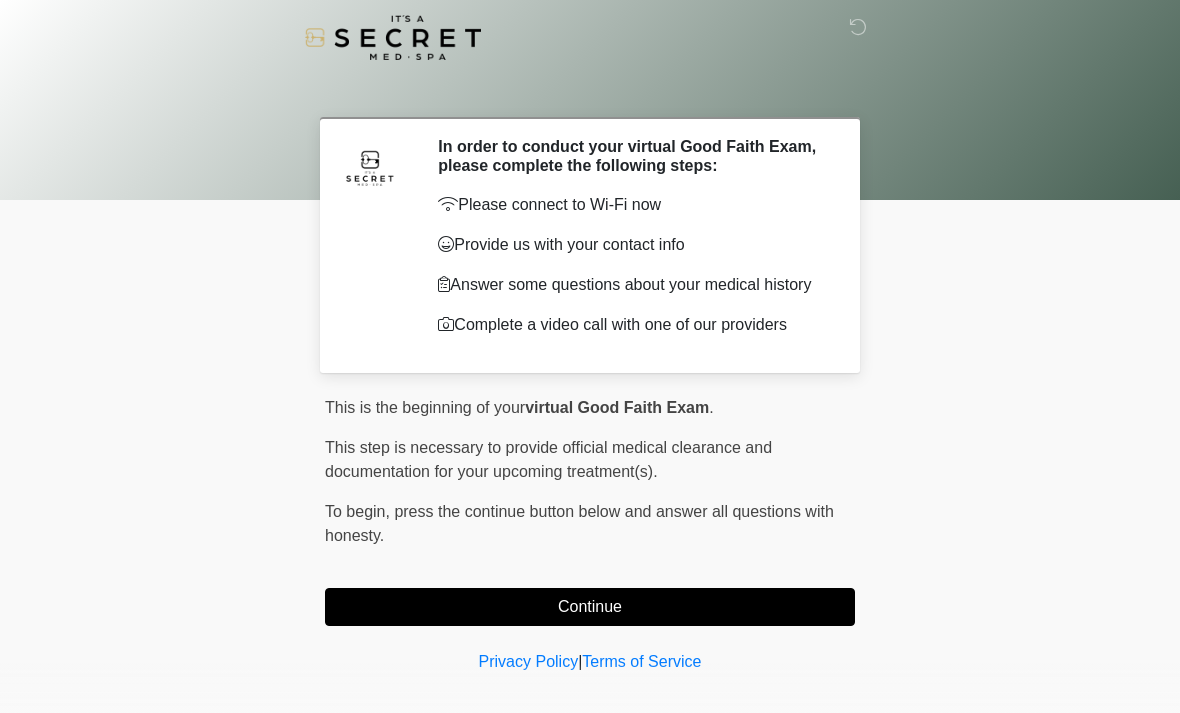 click on "Continue" at bounding box center [590, 607] 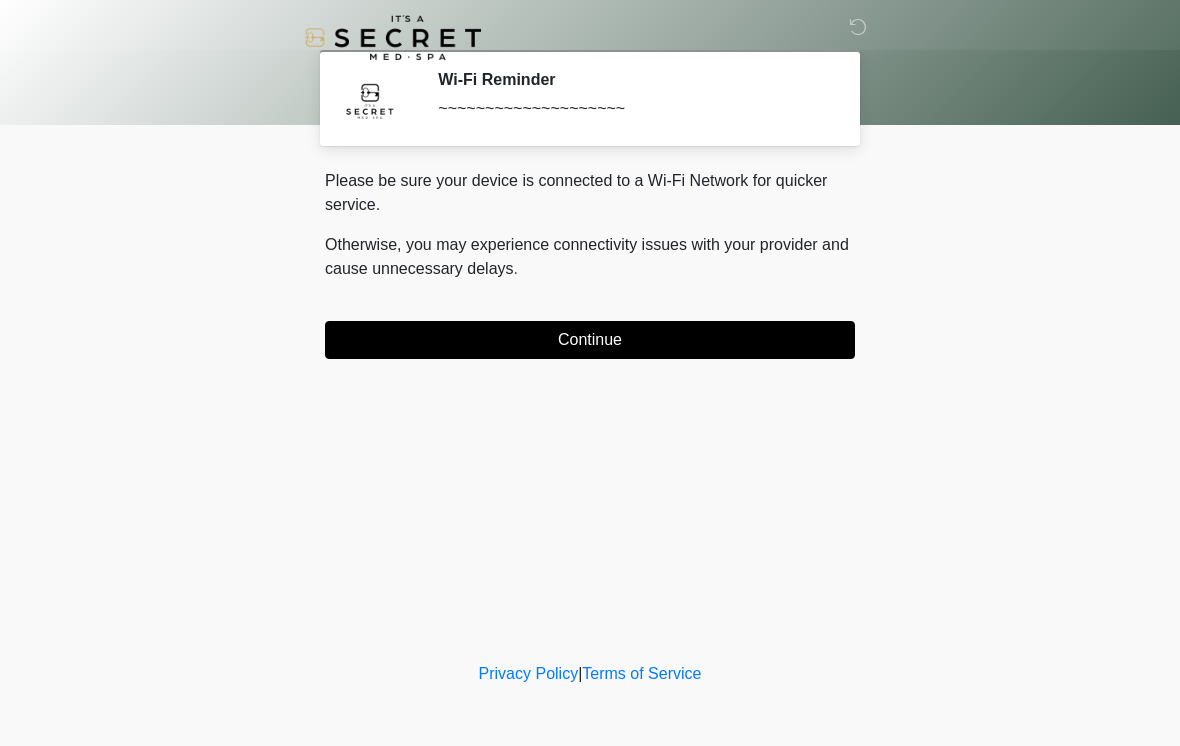 click on "Continue" at bounding box center (590, 340) 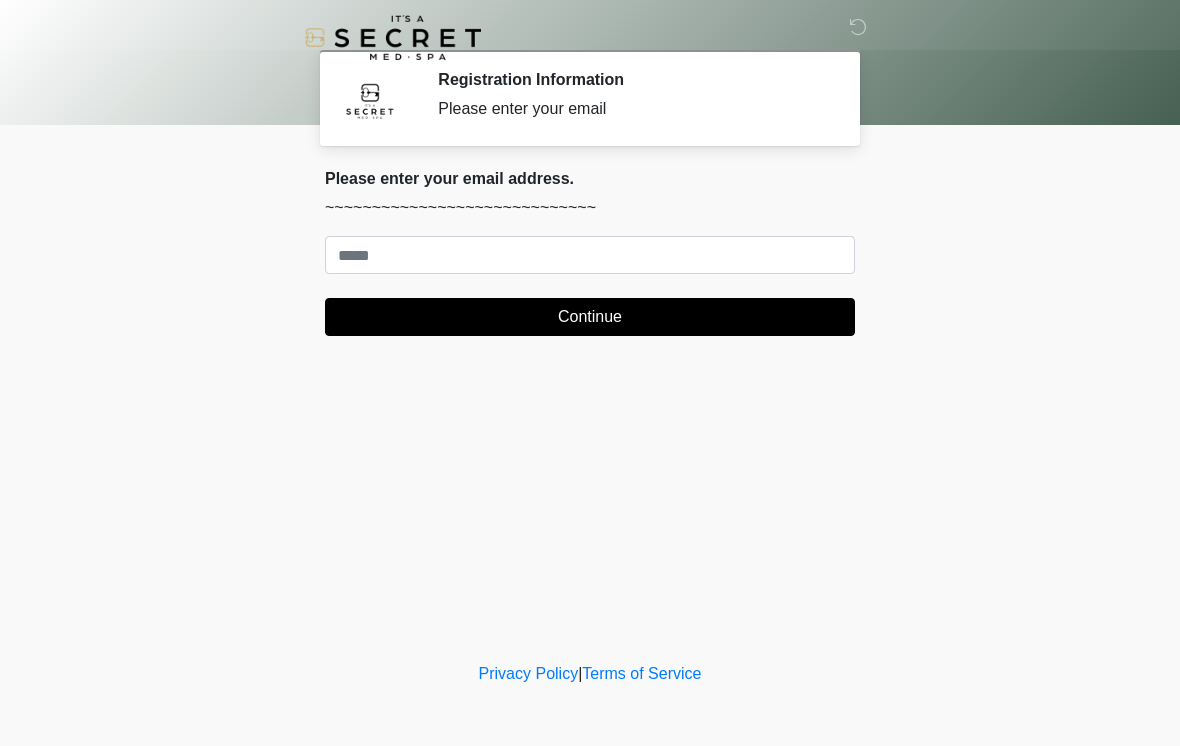 click on "‎ ‎
Registration Information
Please enter your email
Please connect to Wi-Fi now   Provide us with your contact info  Answer some questions about your medical history  Complete a video call with one of our providers
This is the beginning of your  virtual Good Faith Exam .  ﻿﻿﻿﻿﻿﻿﻿﻿ This step is necessary to provide official medical clearance and documentation for your upcoming treatment(s).   ﻿﻿﻿﻿﻿﻿To begin, ﻿﻿﻿﻿﻿﻿ press the continue button below and answer all questions with honesty.
Continue
Please be sure your device is connected to a Wi-Fi Network for quicker service. Otherwise, you may experience connectivity issues with your provider and cause unnecessary delays  .
Continue" at bounding box center [590, 329] 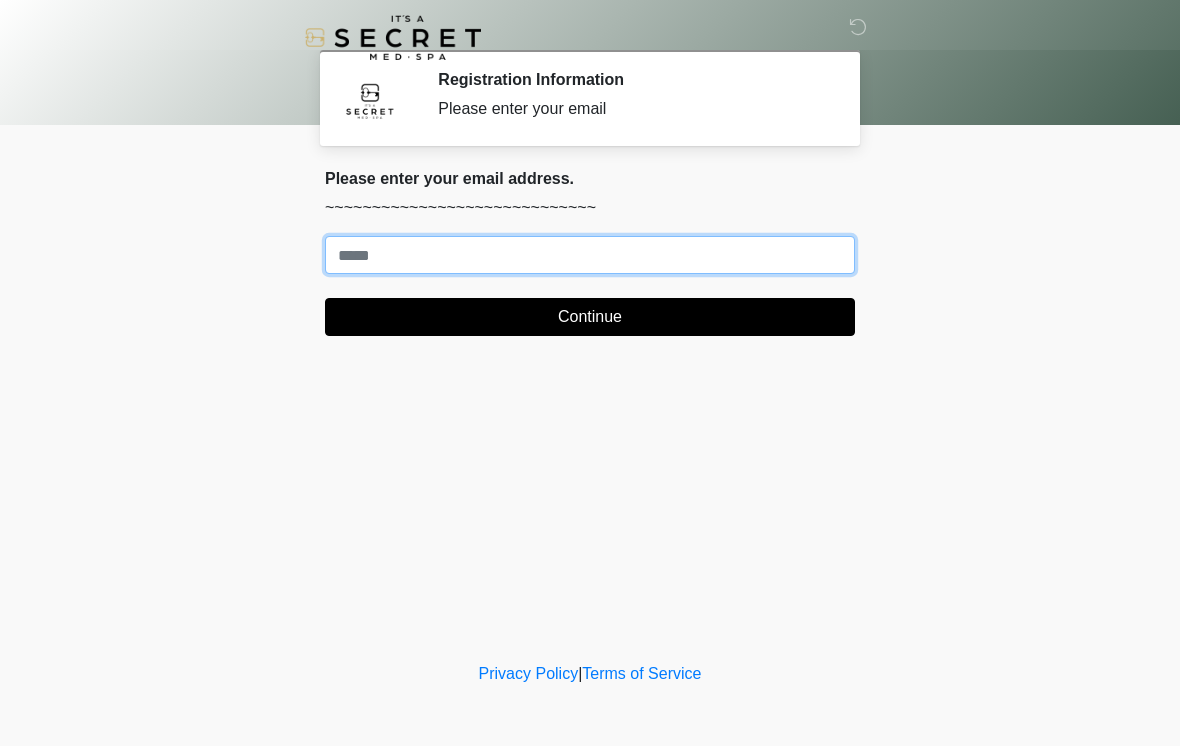 click on "Where should we email your treatment plan?" at bounding box center (590, 255) 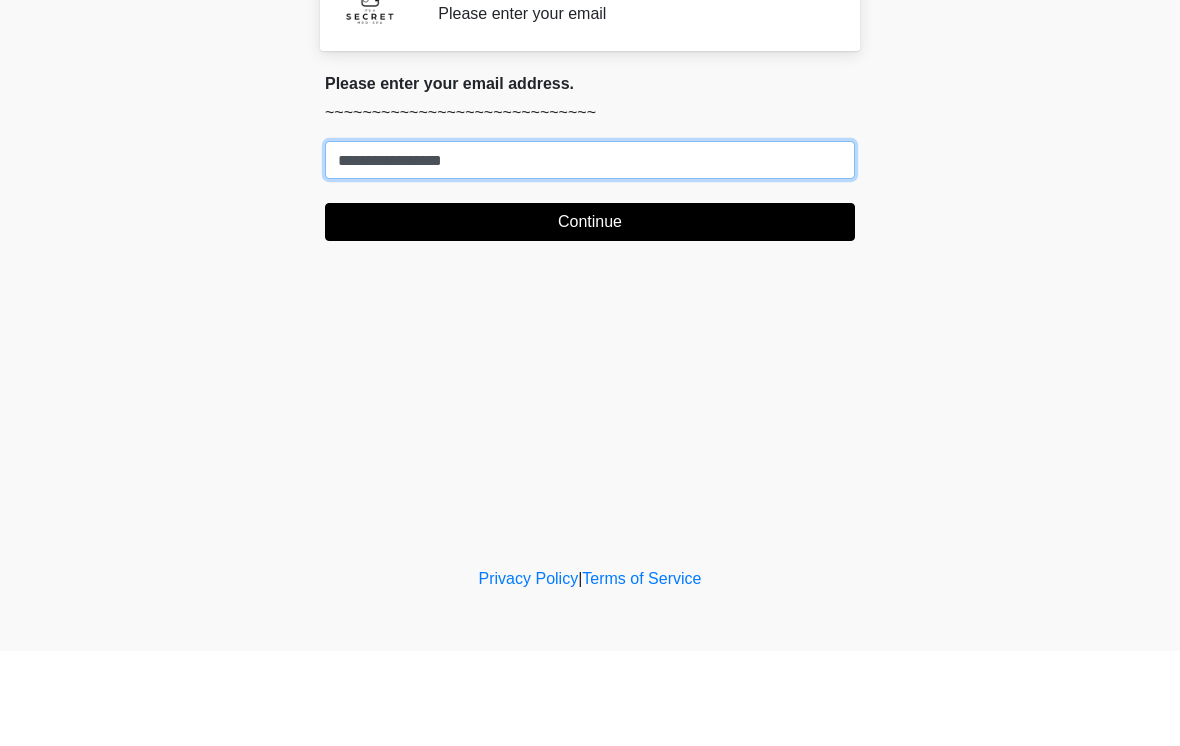 type on "**********" 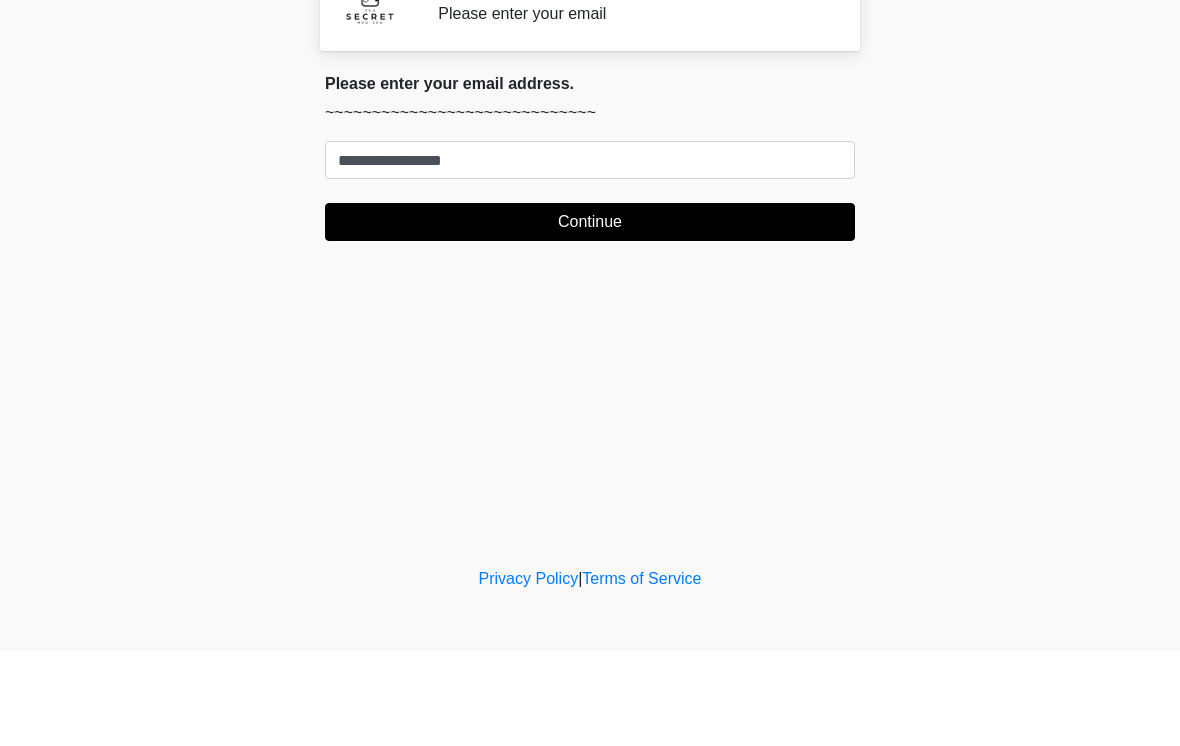 click on "Continue" at bounding box center (590, 317) 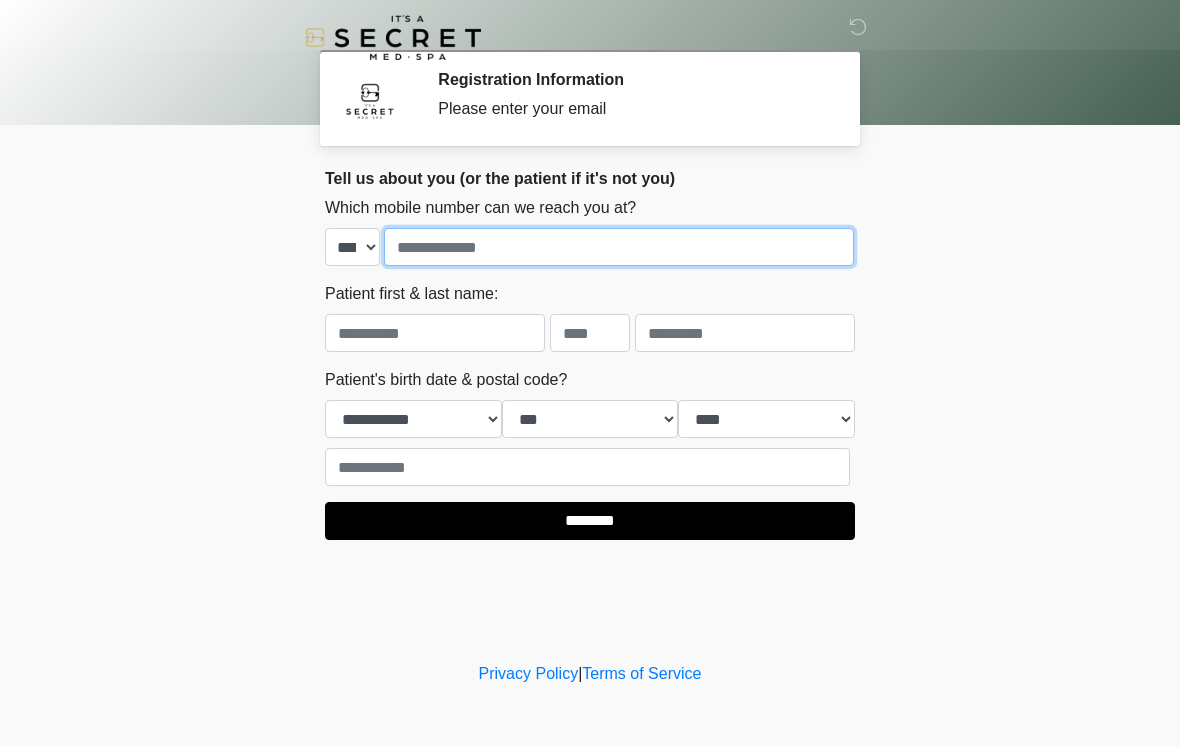 click at bounding box center [619, 247] 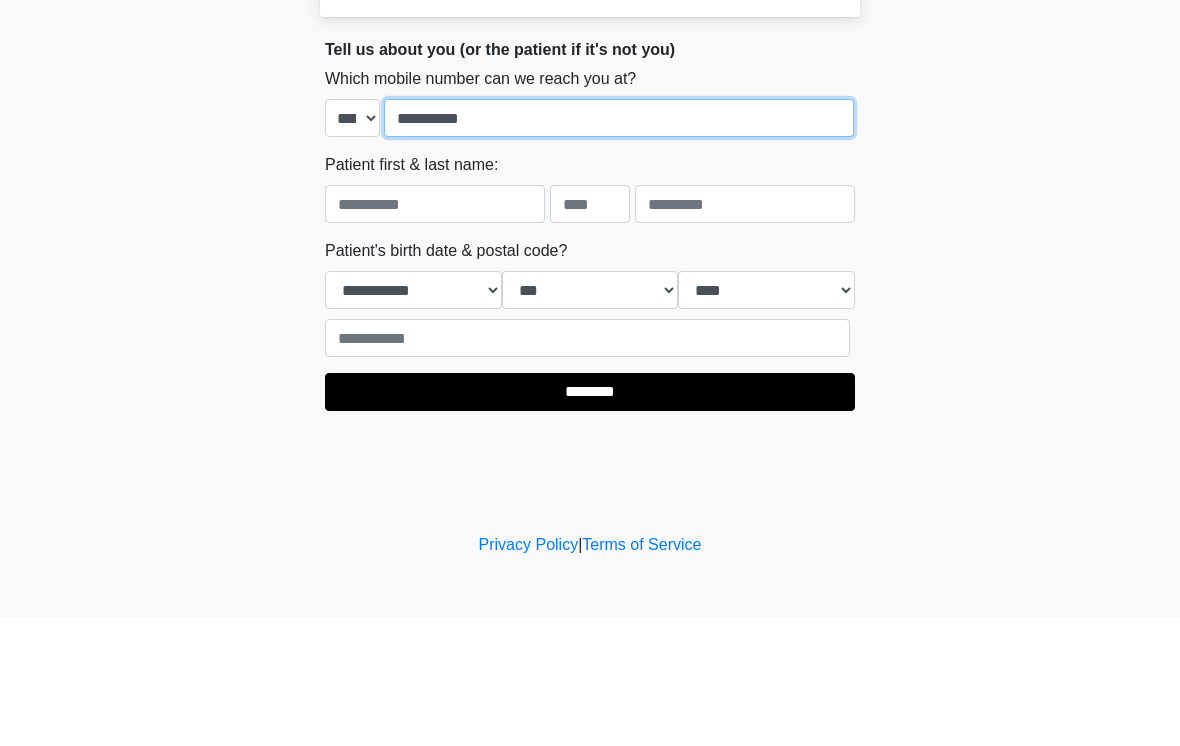 type on "**********" 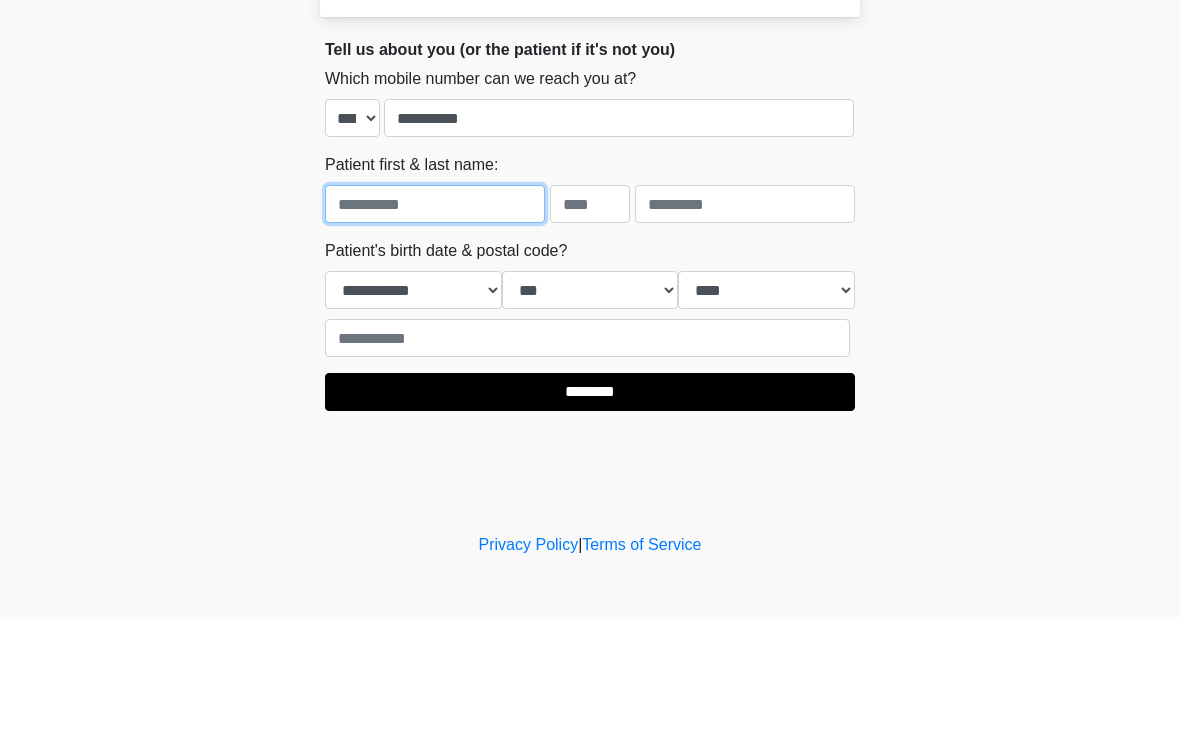 click at bounding box center (435, 333) 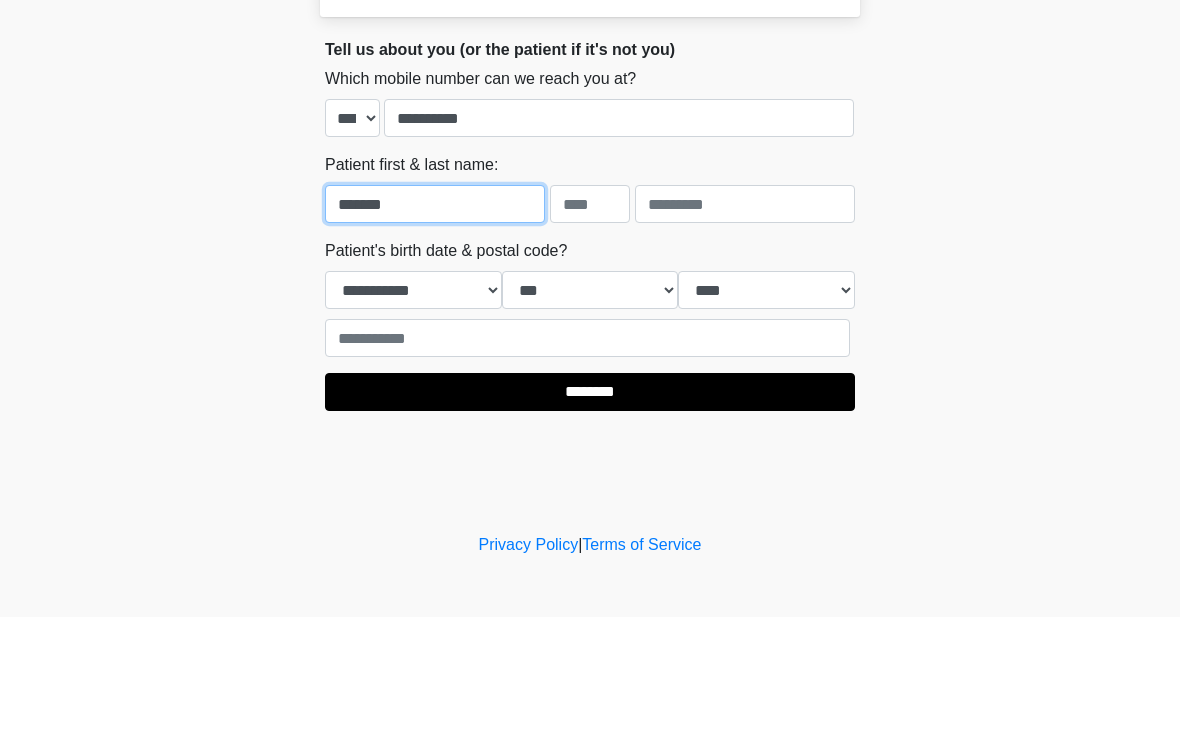 type on "*******" 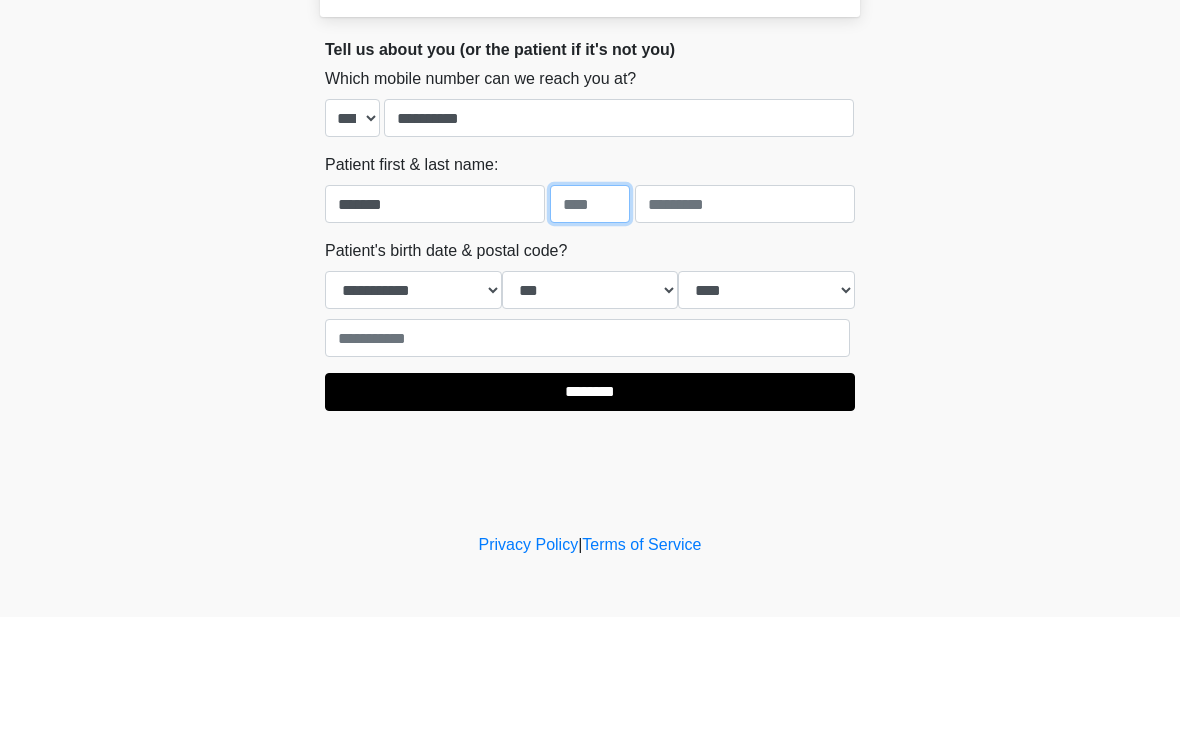 click at bounding box center [590, 333] 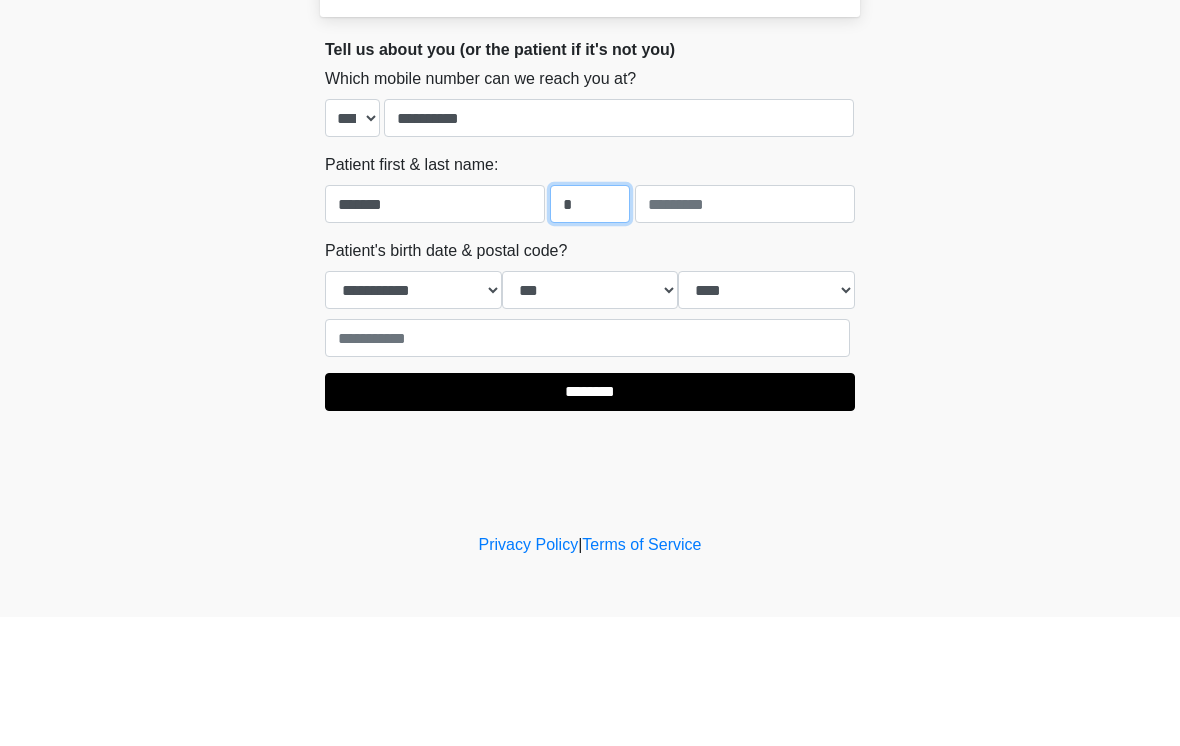 type on "*" 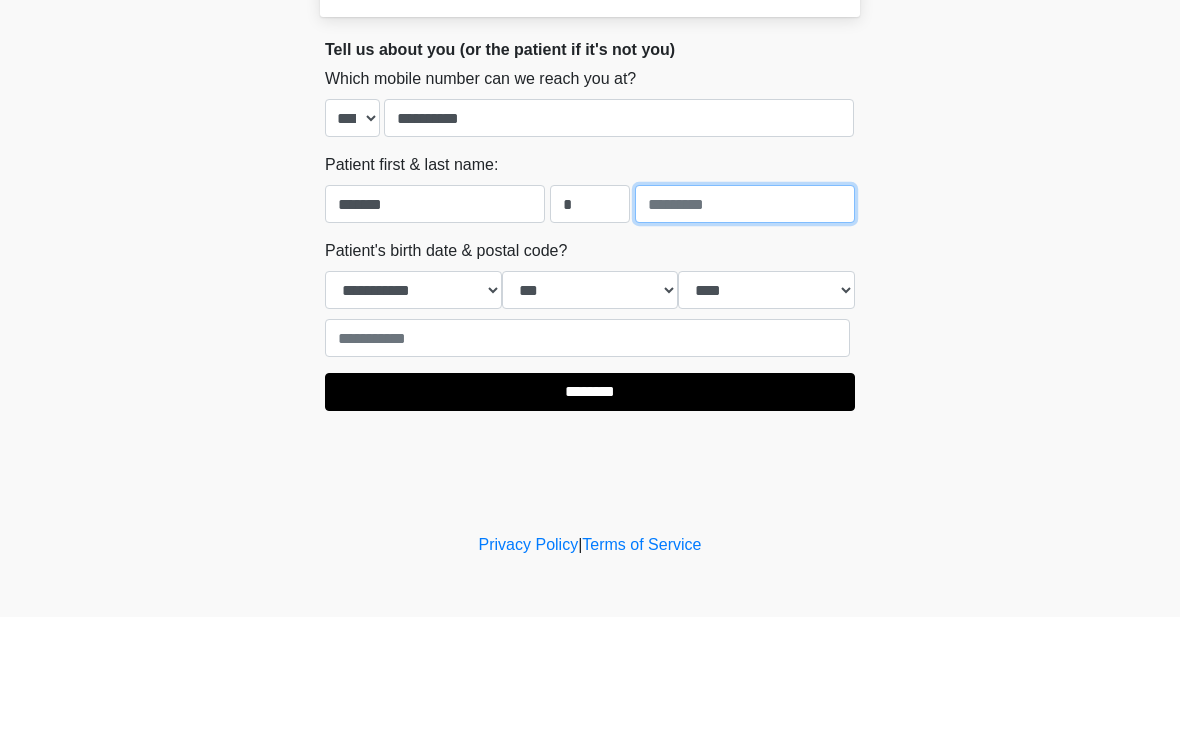 click at bounding box center [745, 333] 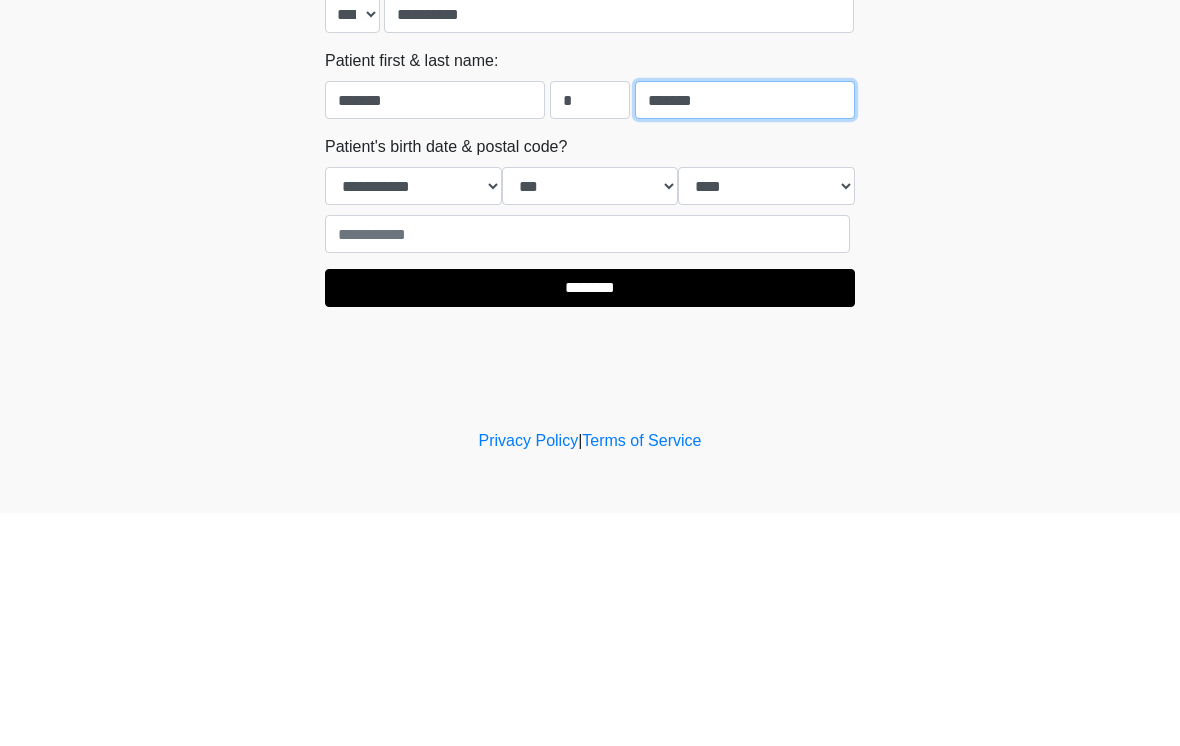 type on "*******" 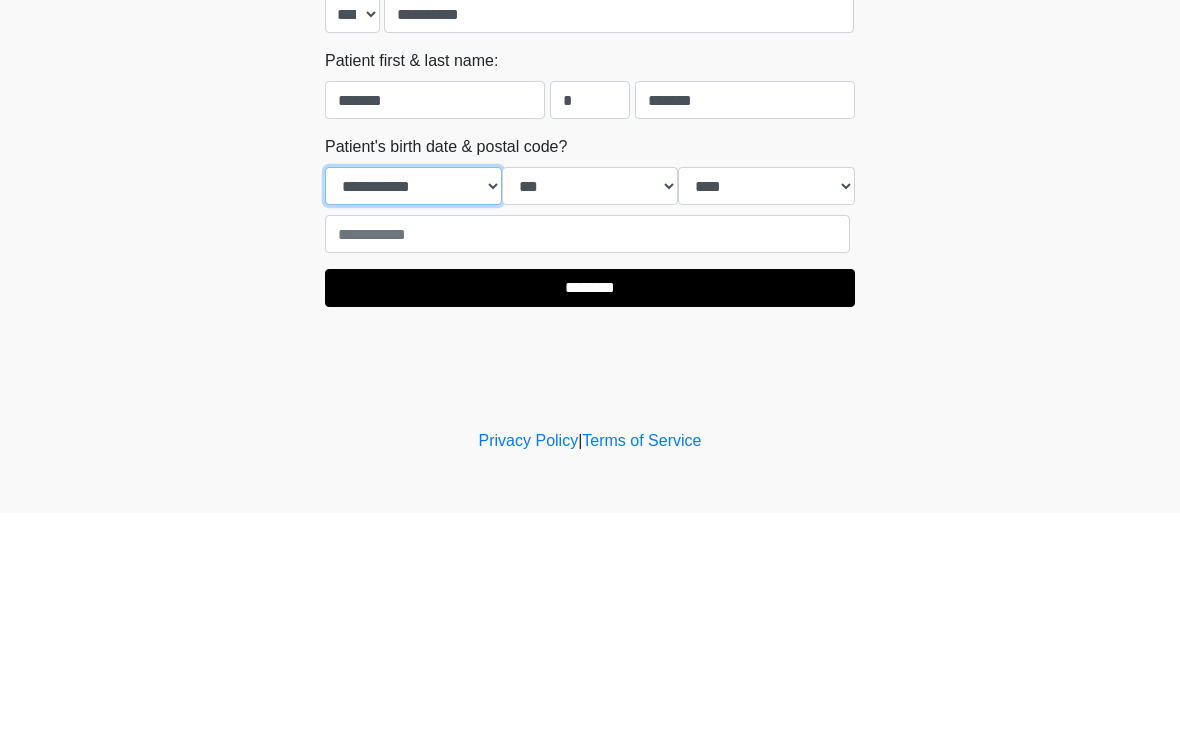 click on "**********" at bounding box center (413, 419) 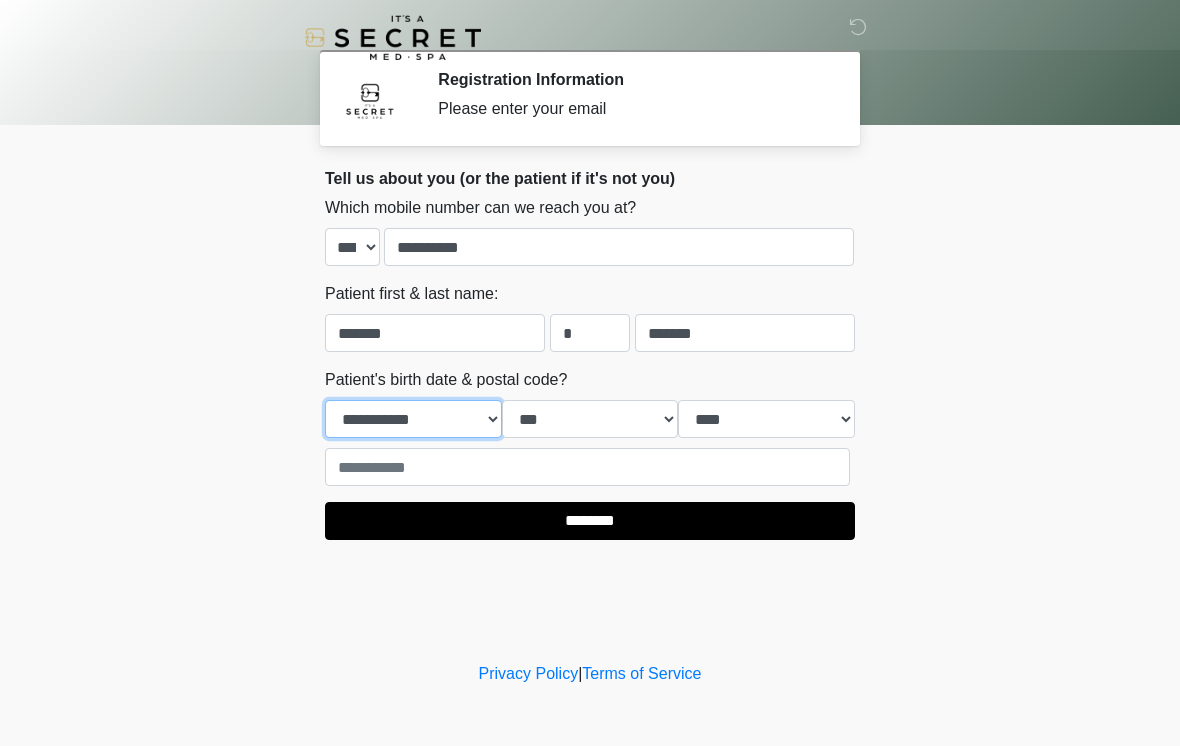 select on "**" 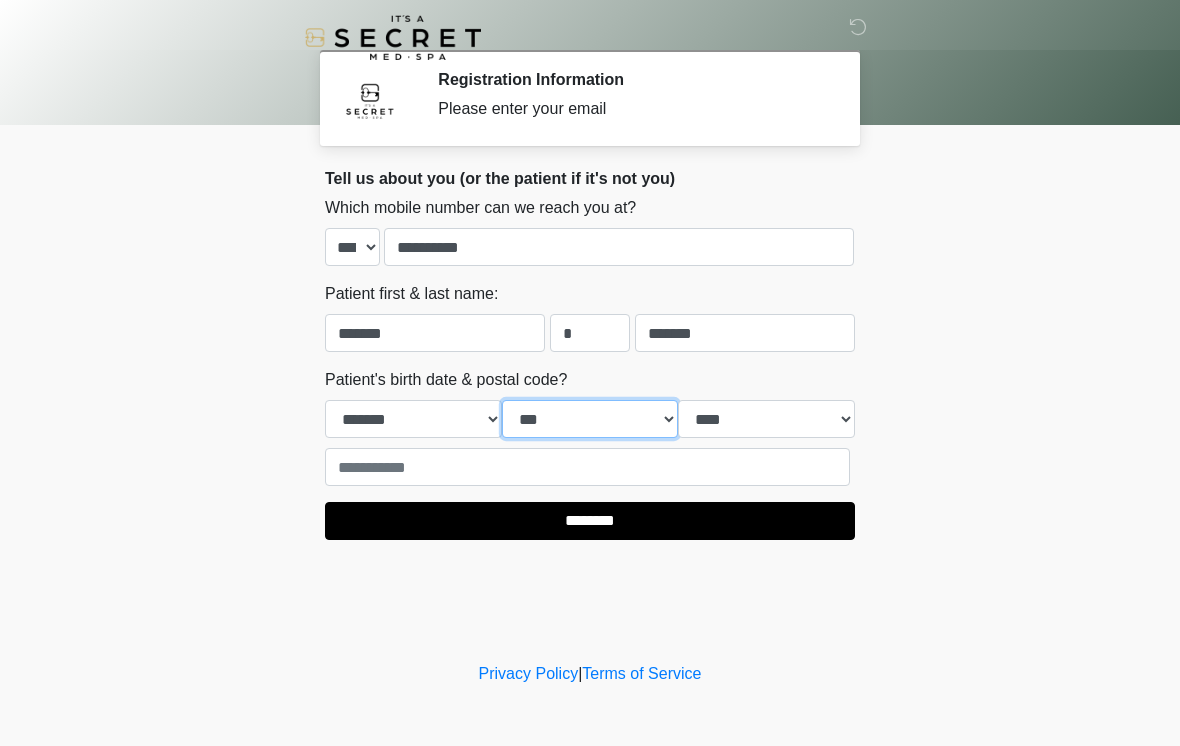 click on "***
*
*
*
*
*
*
*
*
*
**
**
**
**
**
**
**
**
**
**
**
**
**
**
**
**
**
**
**
**
**
**" at bounding box center (590, 419) 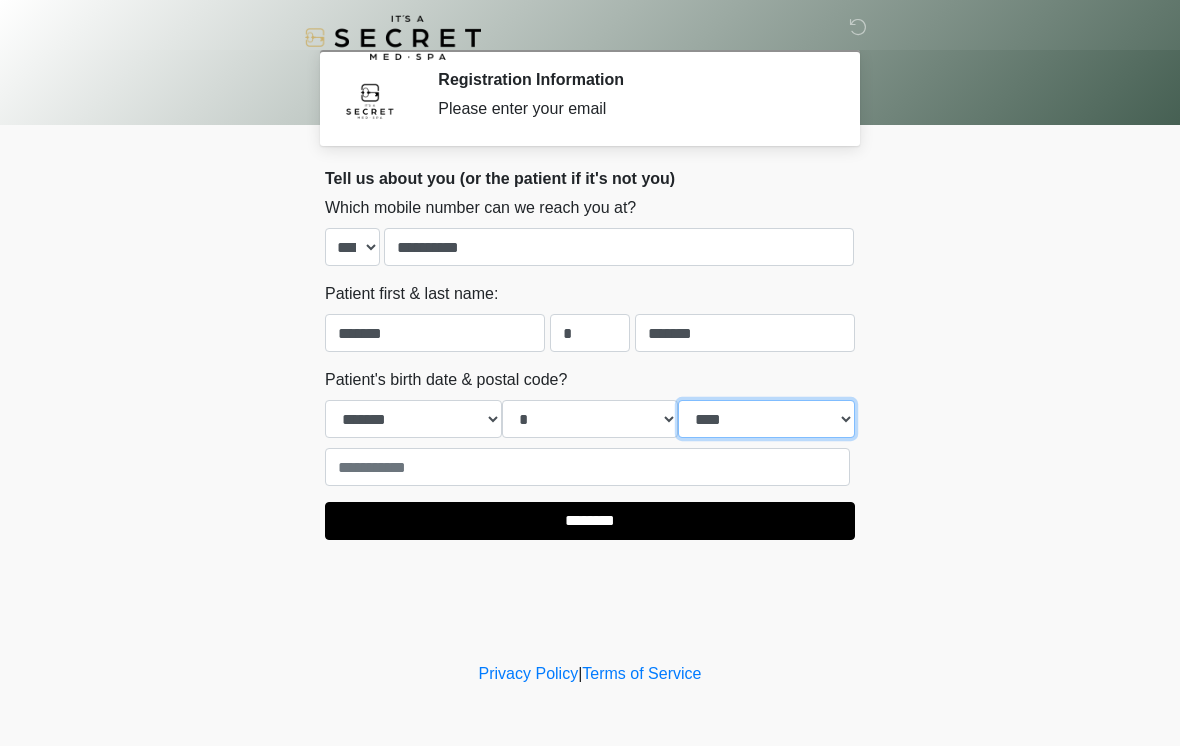 click on "****
****
****
****
****
****
****
****
****
****
****
****
****
****
****
****
****
****
****
****
****
****
****
****
****
****
****
****
****
****
****
****
****
****
****
****
****
****
****
****
****
****
****
****
****
****
****
****
****
****
****
****
****
****
****
****
****
****
****
****
****
****
****
****
****
****
****
****
****
****
****
****
****
****
****
****
****
****
****
****
****
****
****
****
****
****
****
****
****
****
****
****
****
****
****
****
****
****
****
****
****
****" at bounding box center (766, 419) 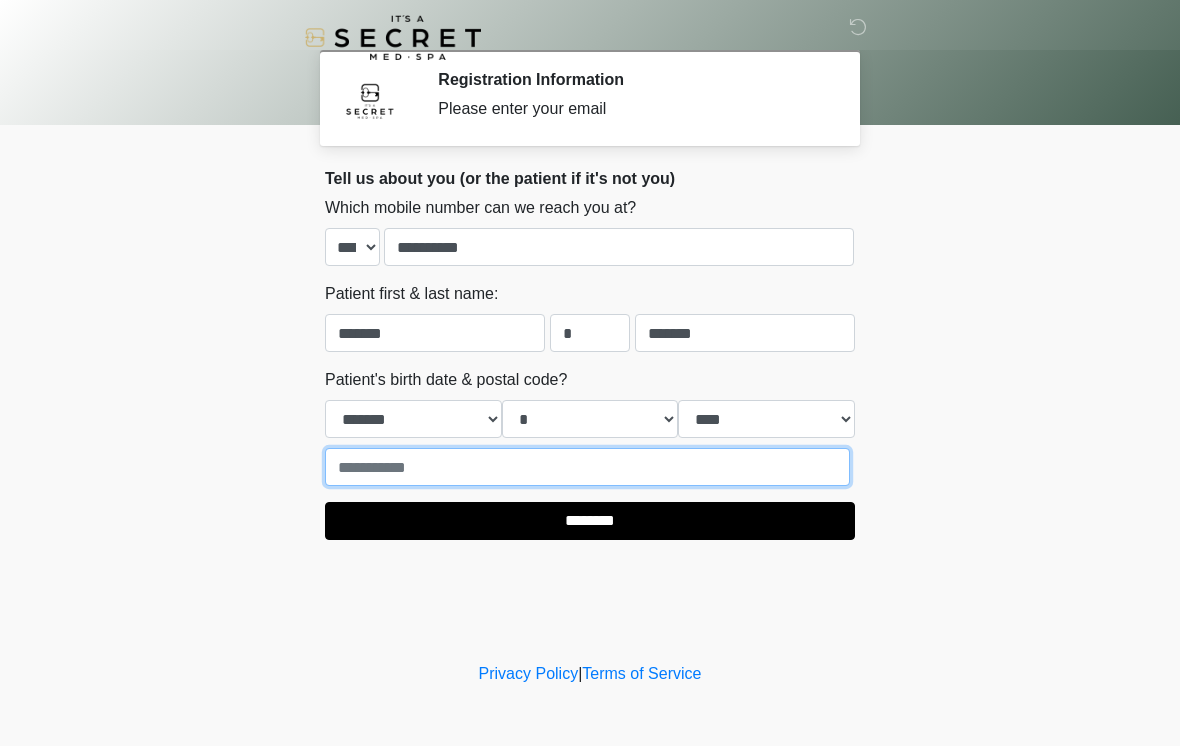 click at bounding box center (587, 467) 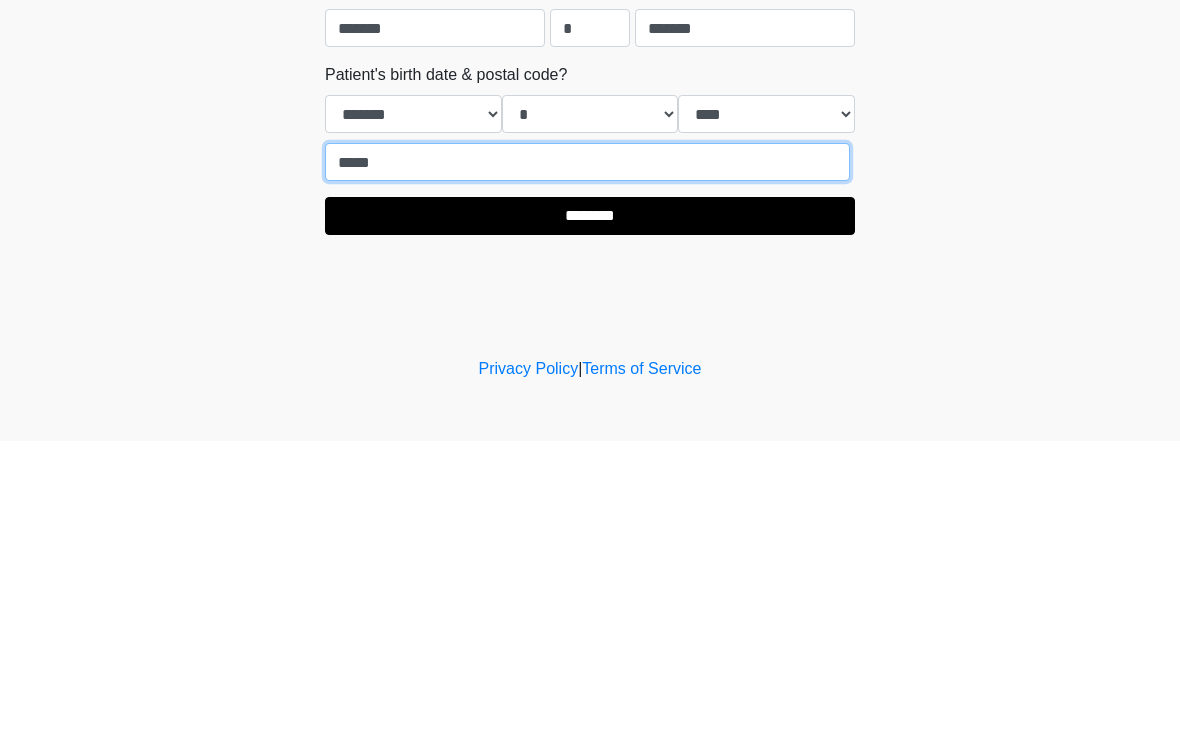 type on "*****" 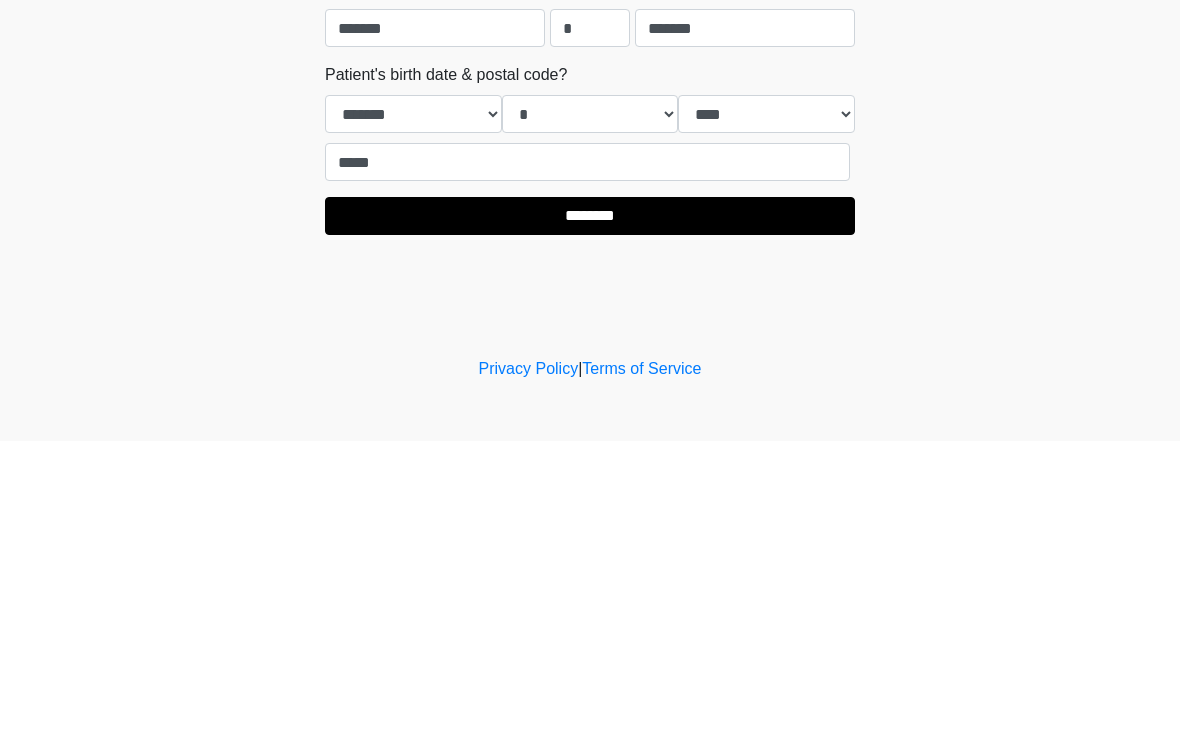 click on "********" at bounding box center [590, 521] 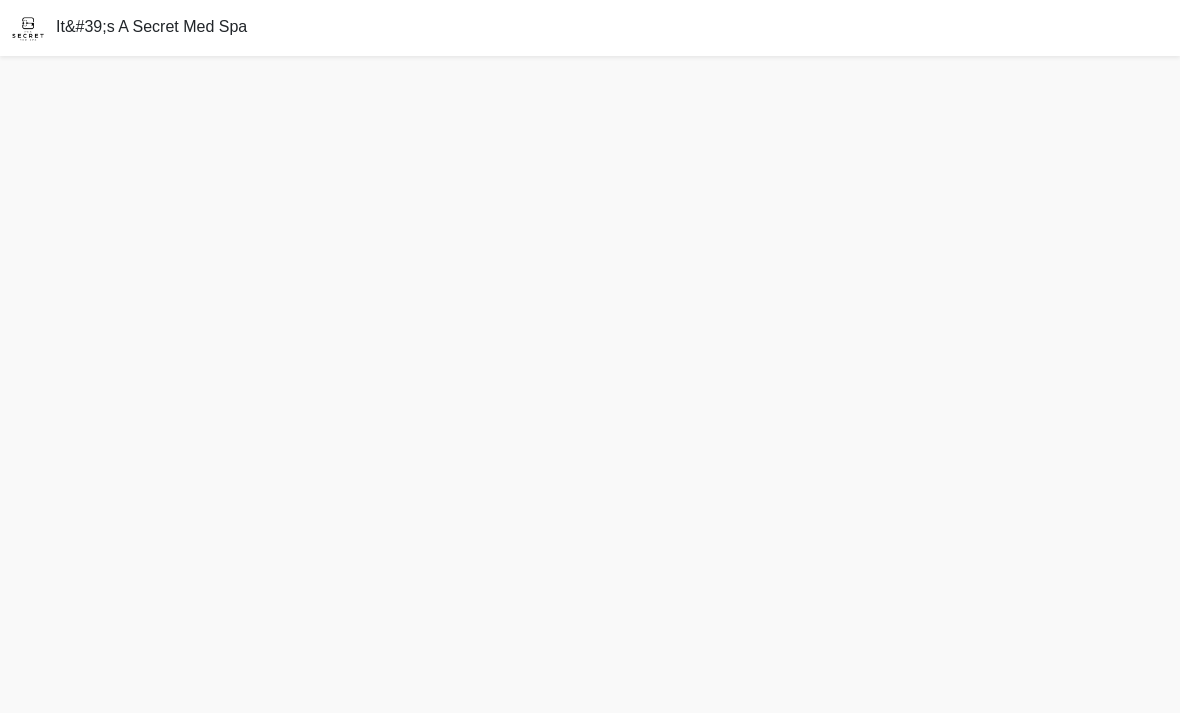 scroll, scrollTop: 14, scrollLeft: 0, axis: vertical 